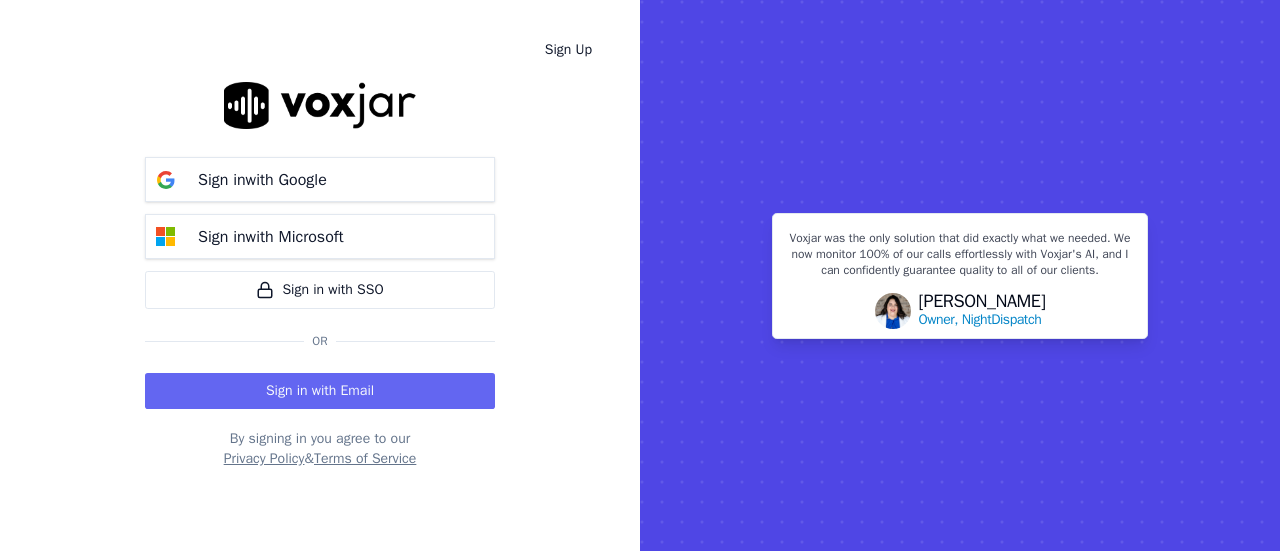 scroll, scrollTop: 0, scrollLeft: 0, axis: both 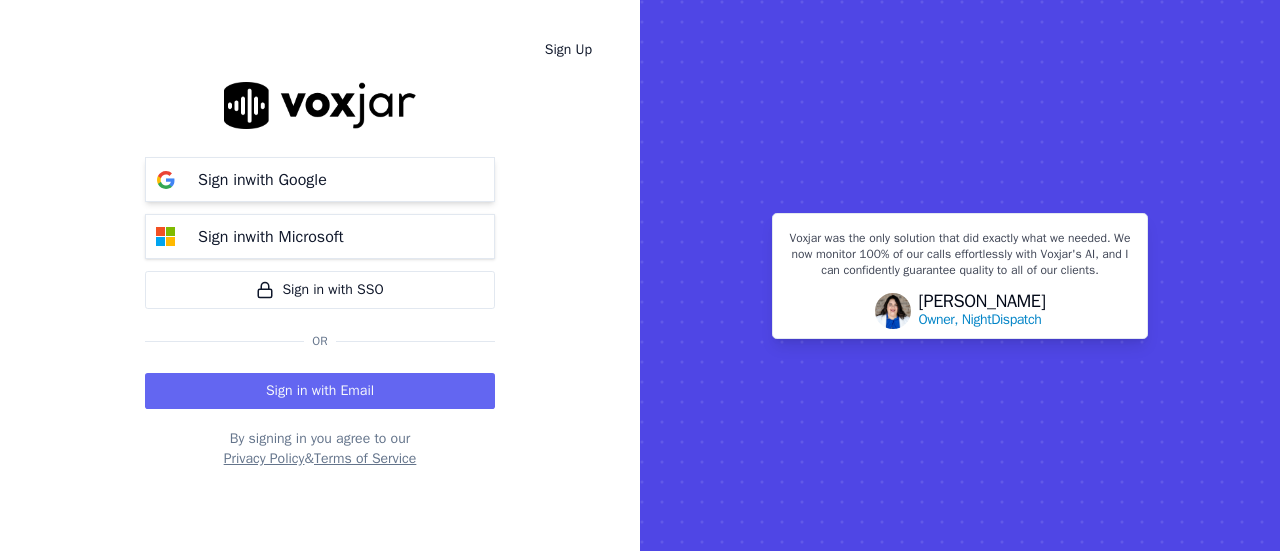 click on "Sign in  with Google" at bounding box center (262, 180) 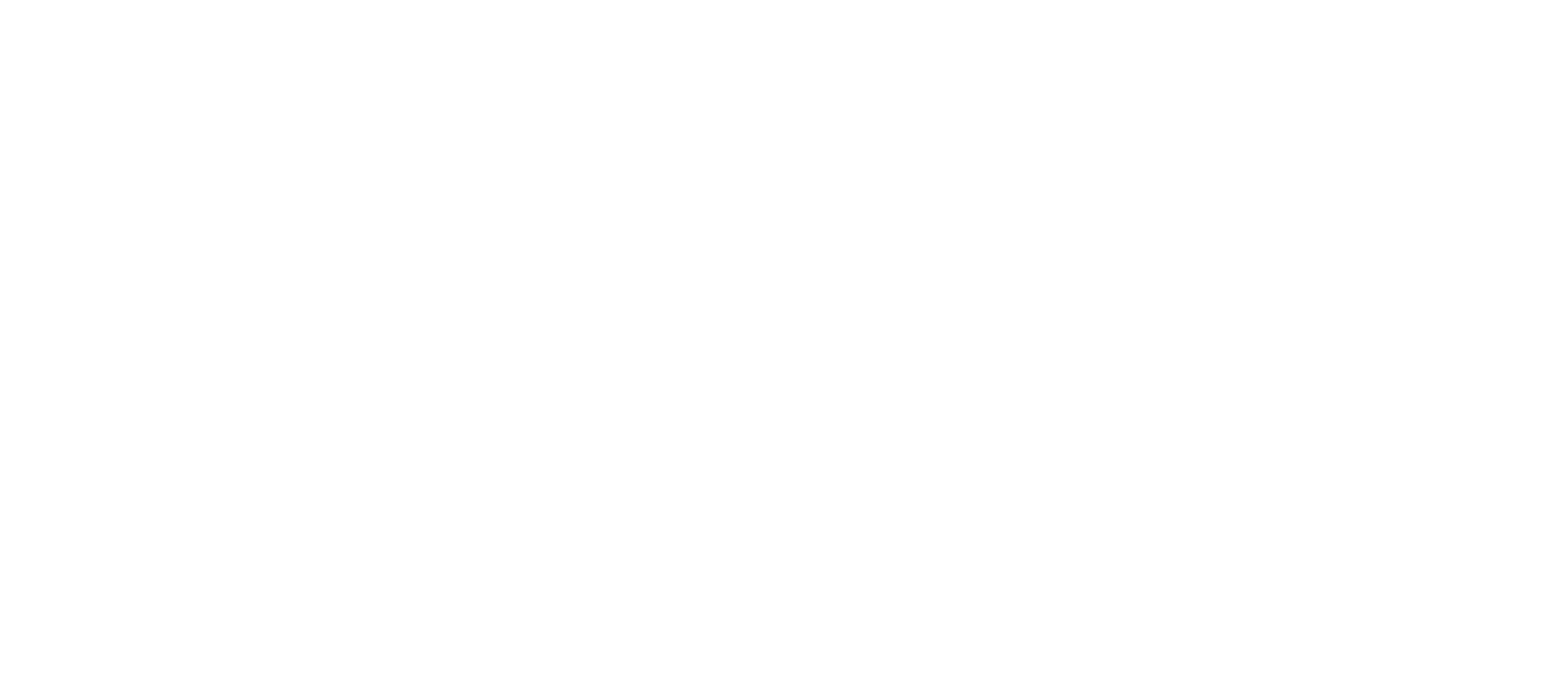 scroll, scrollTop: 0, scrollLeft: 0, axis: both 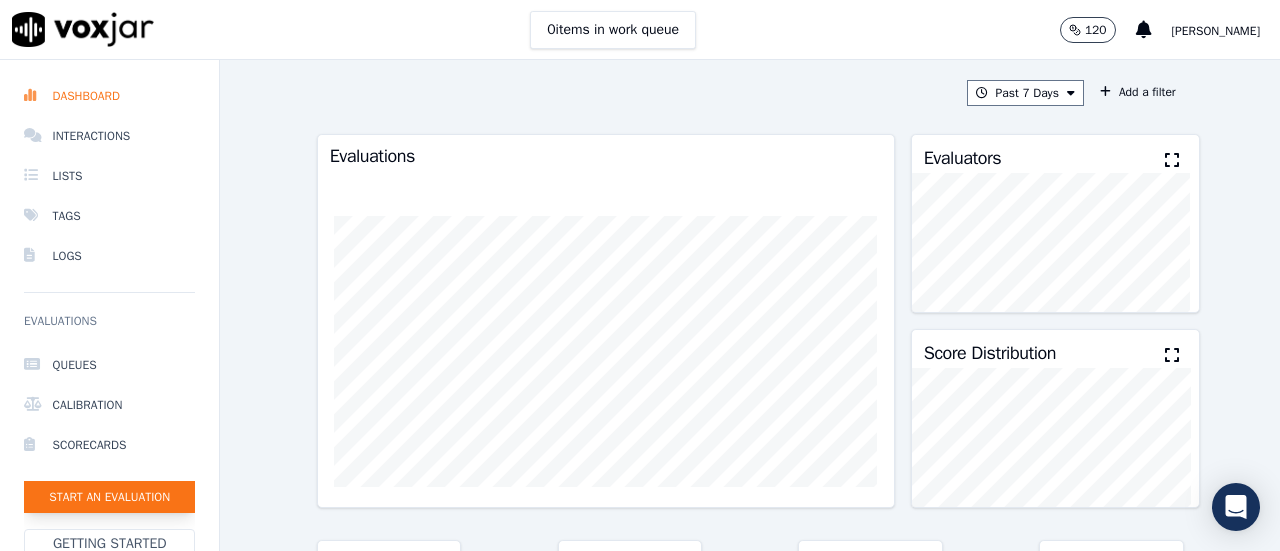 click on "Start an Evaluation" 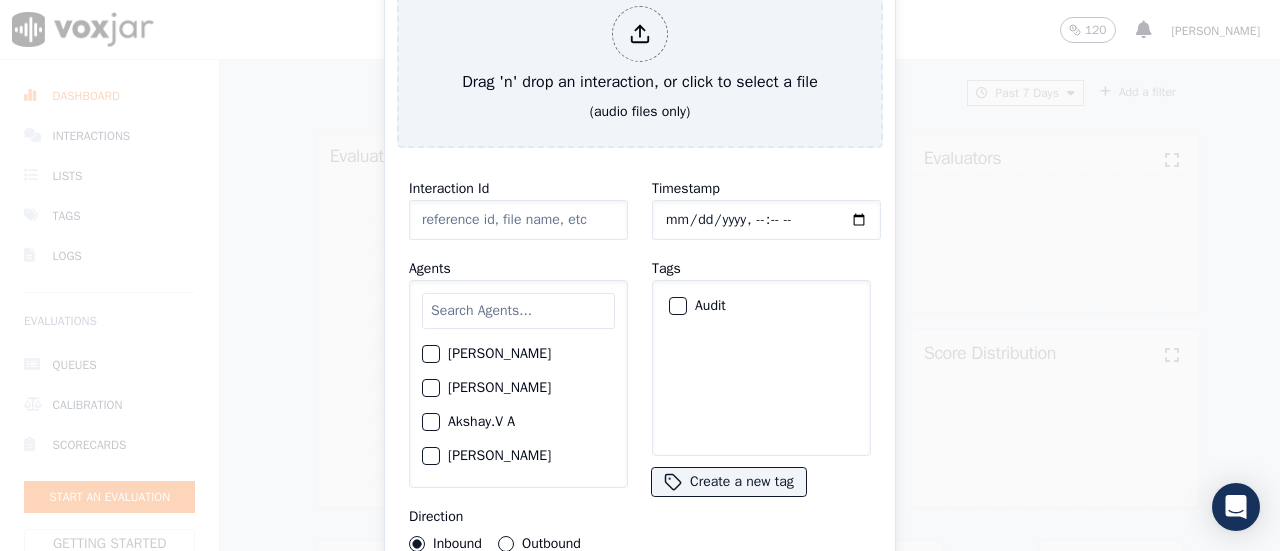 click on "Akshay Kumar" 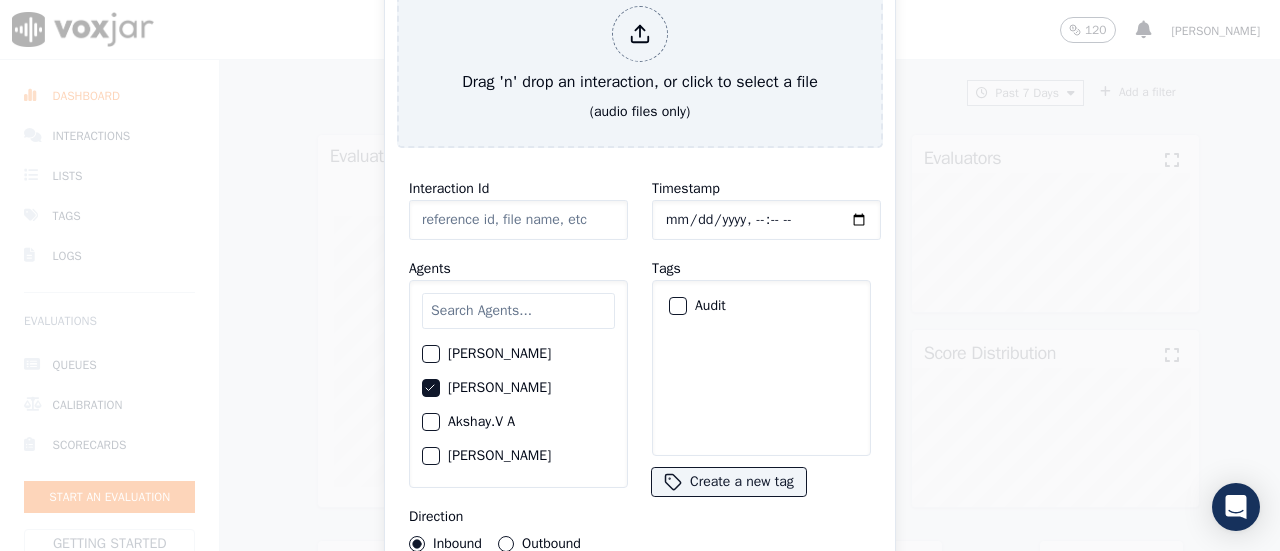 click on "Outbound" at bounding box center (506, 544) 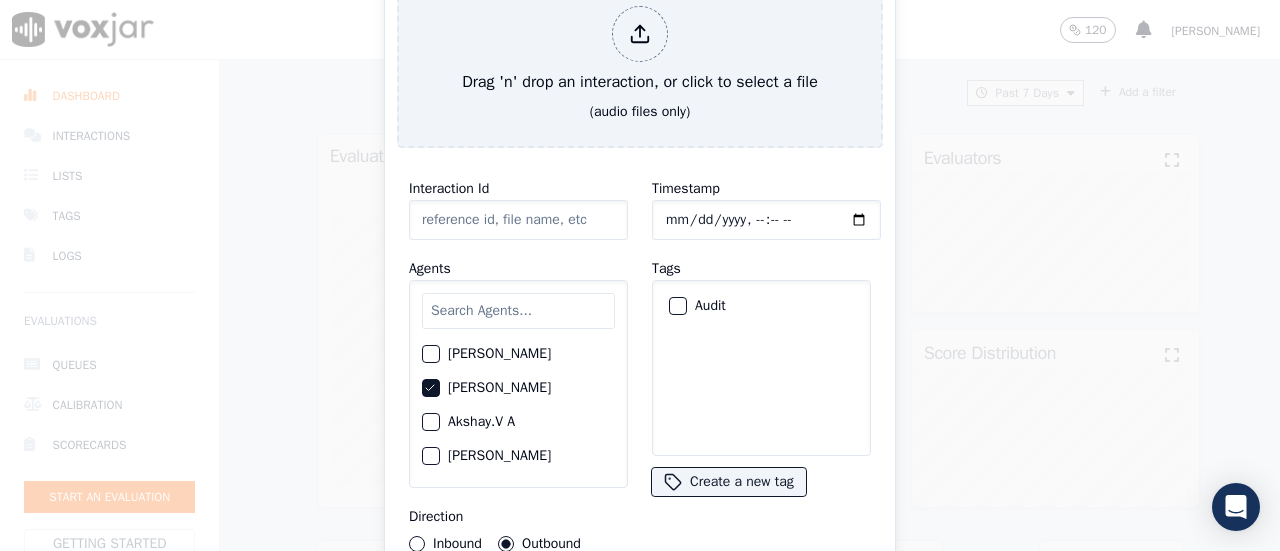 click on "Audit" at bounding box center [678, 306] 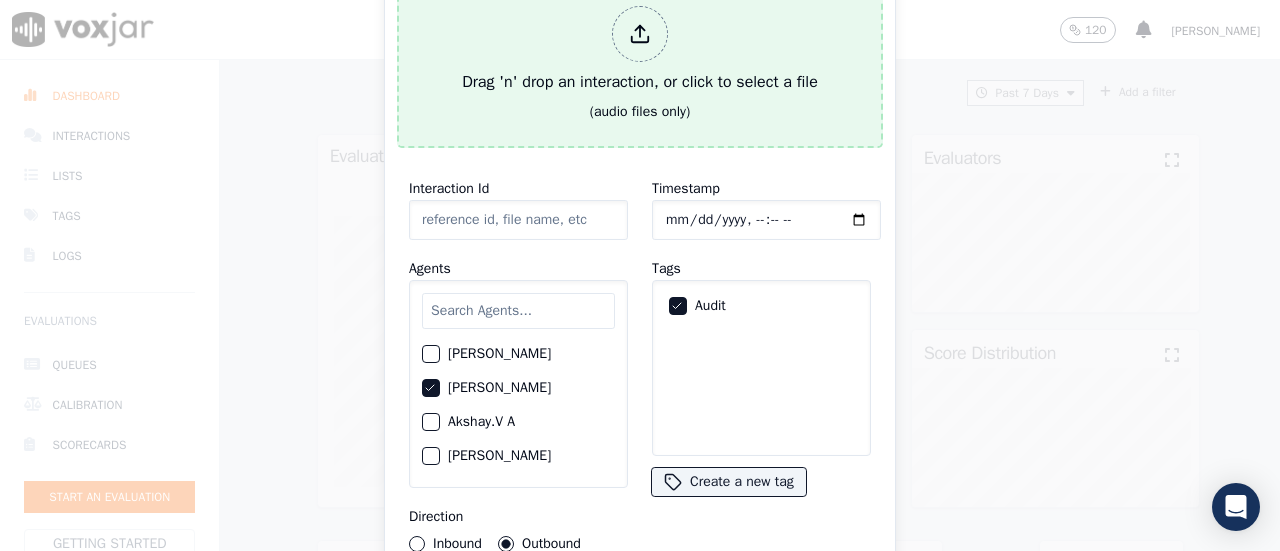 type 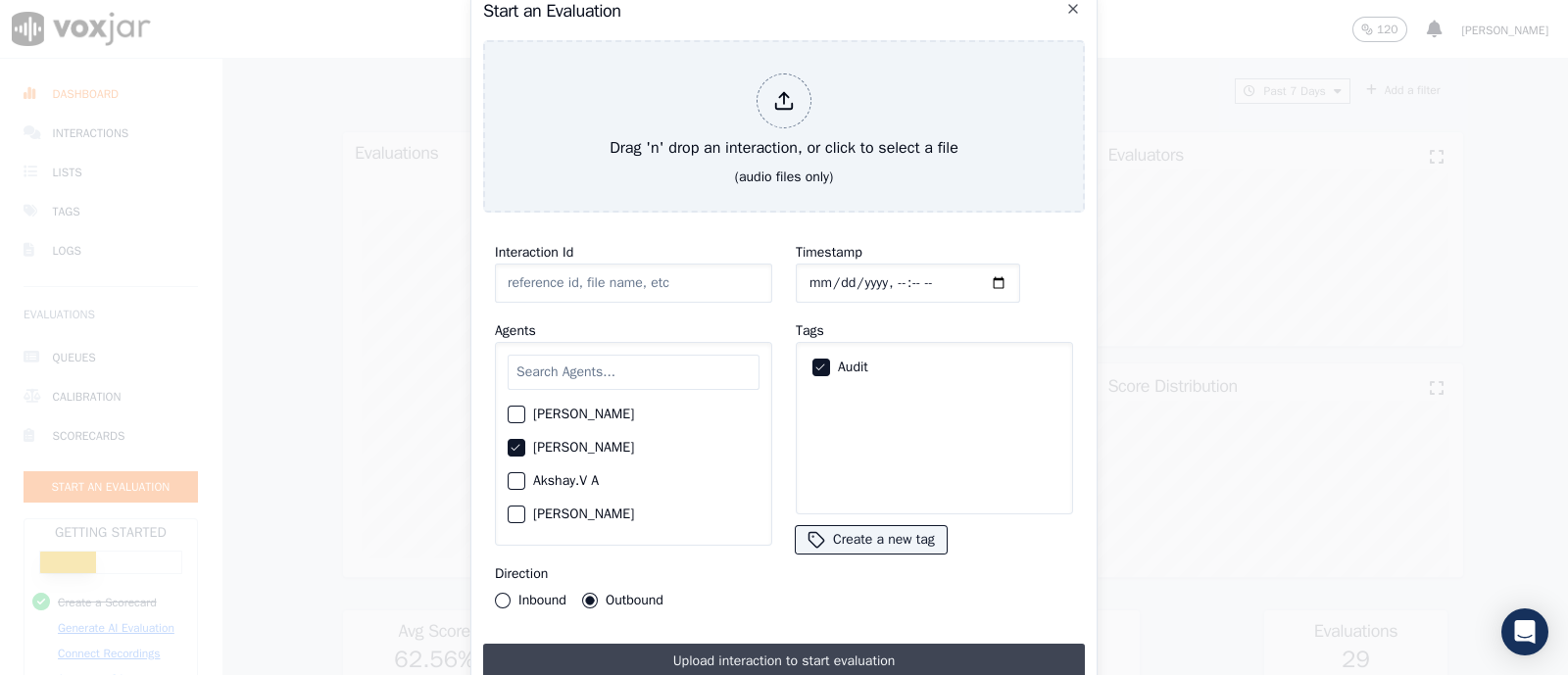 click on "Upload interaction to start evaluation" at bounding box center (784, 661) 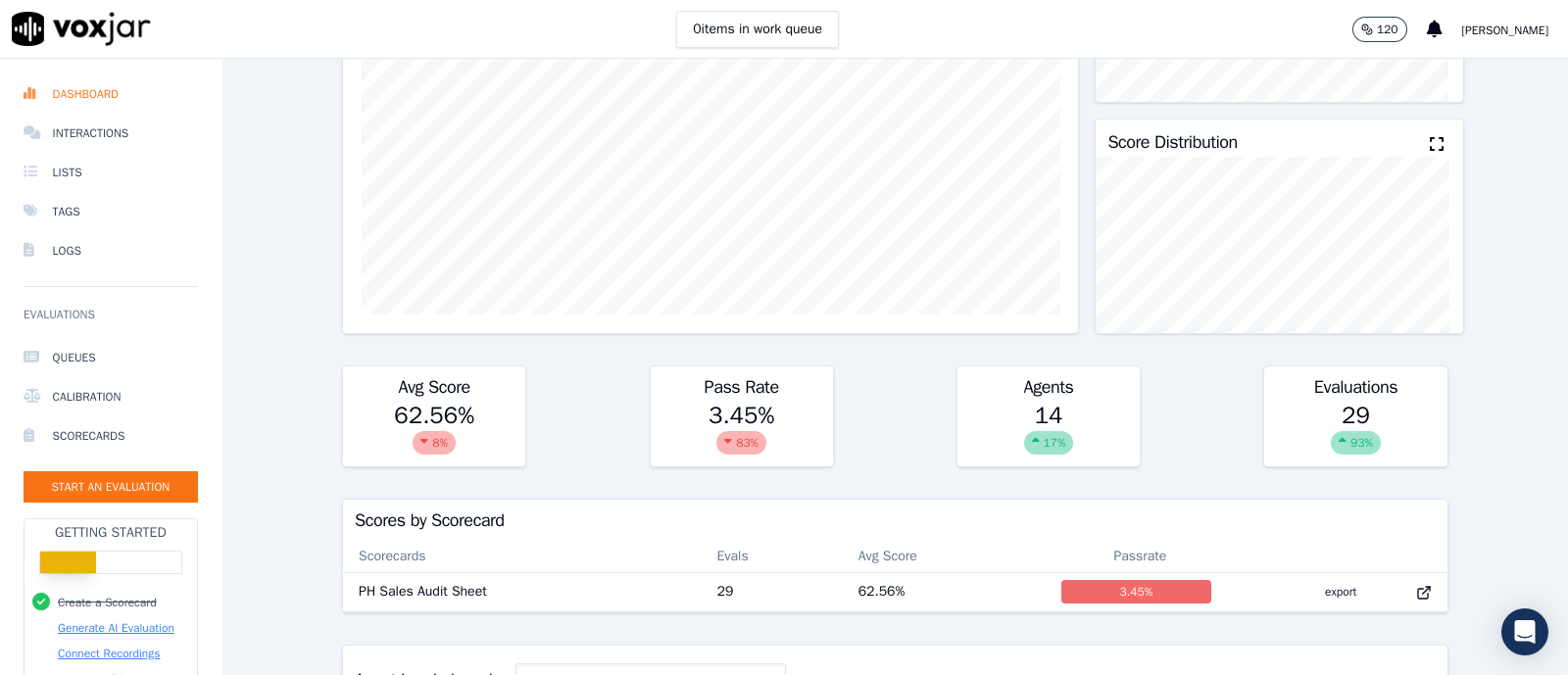 scroll, scrollTop: 612, scrollLeft: 0, axis: vertical 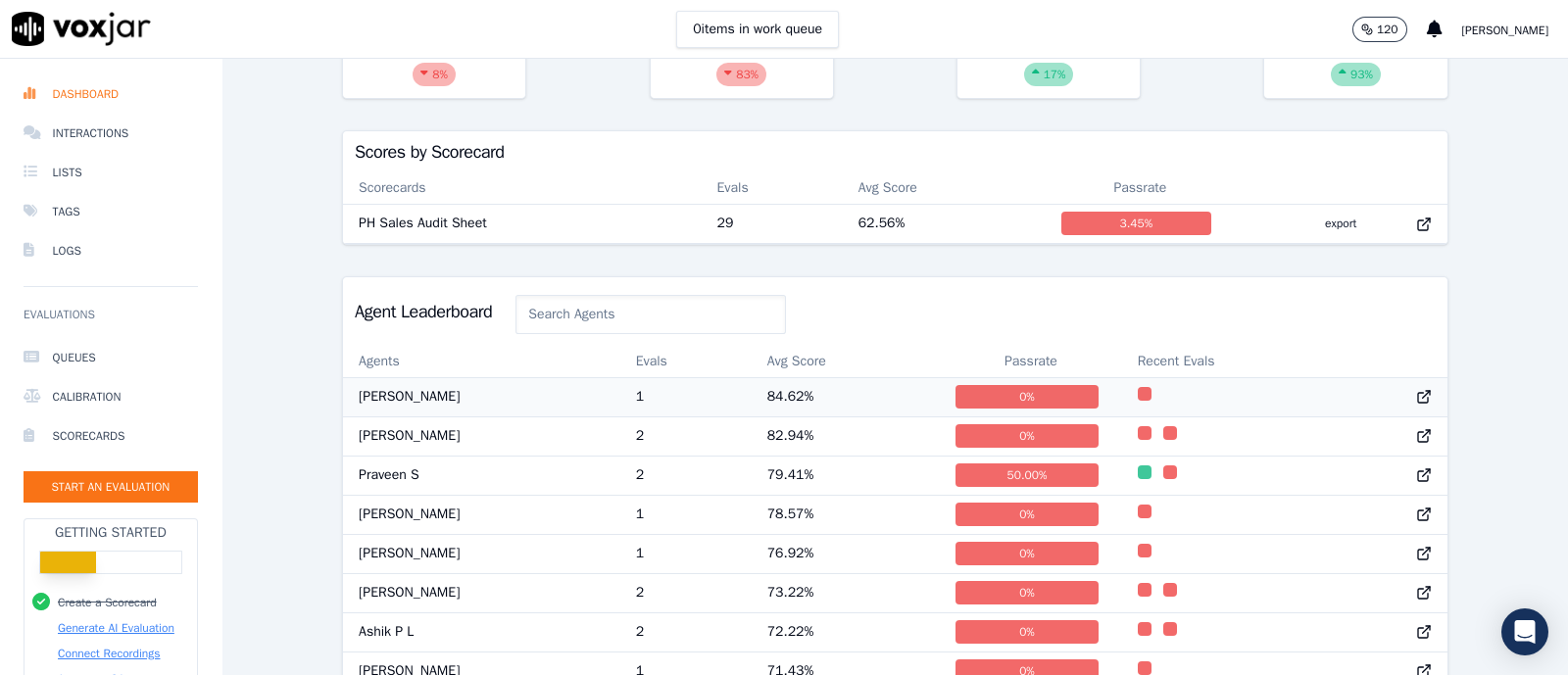 click on "[PERSON_NAME]" at bounding box center (481, 397) 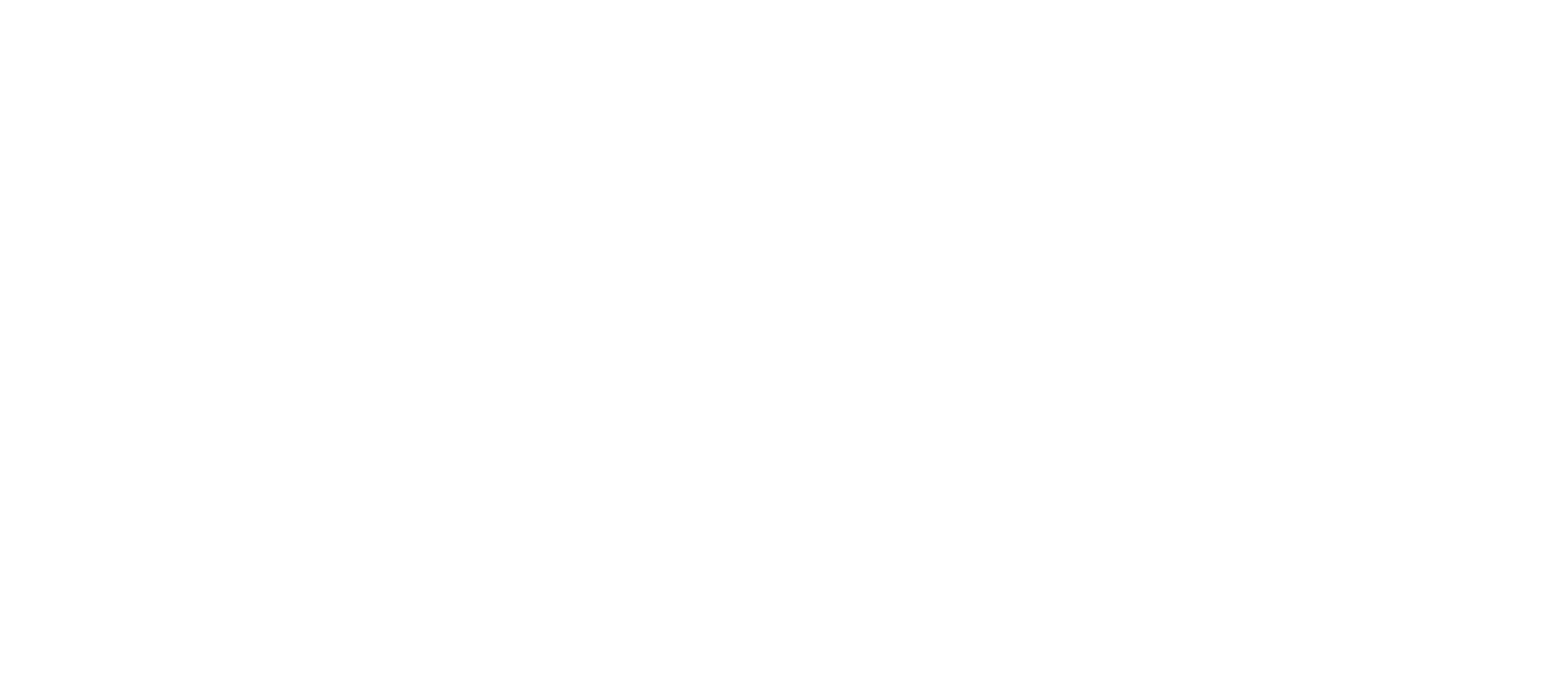 scroll, scrollTop: 0, scrollLeft: 0, axis: both 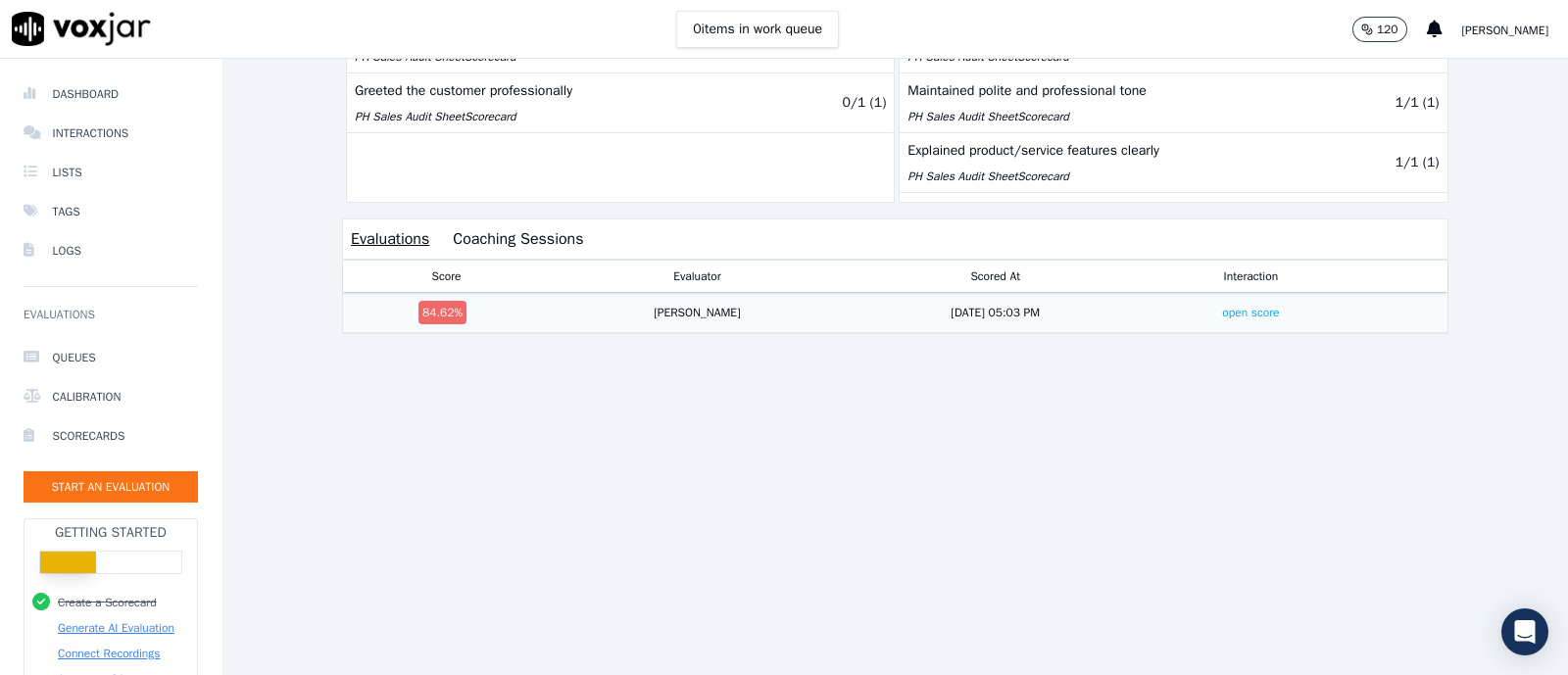 click on "7/18/25 05:03 PM" at bounding box center (995, 313) 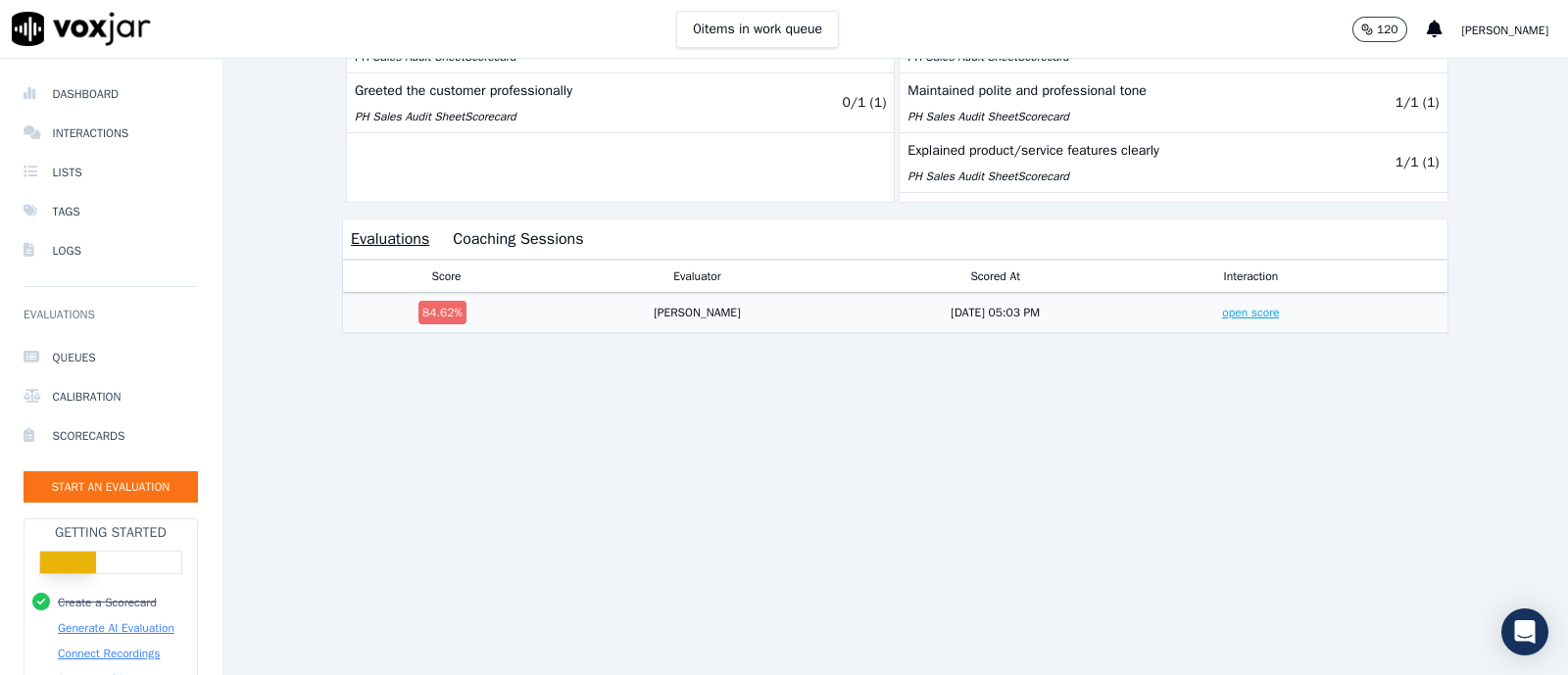 click on "open score" at bounding box center (1250, 313) 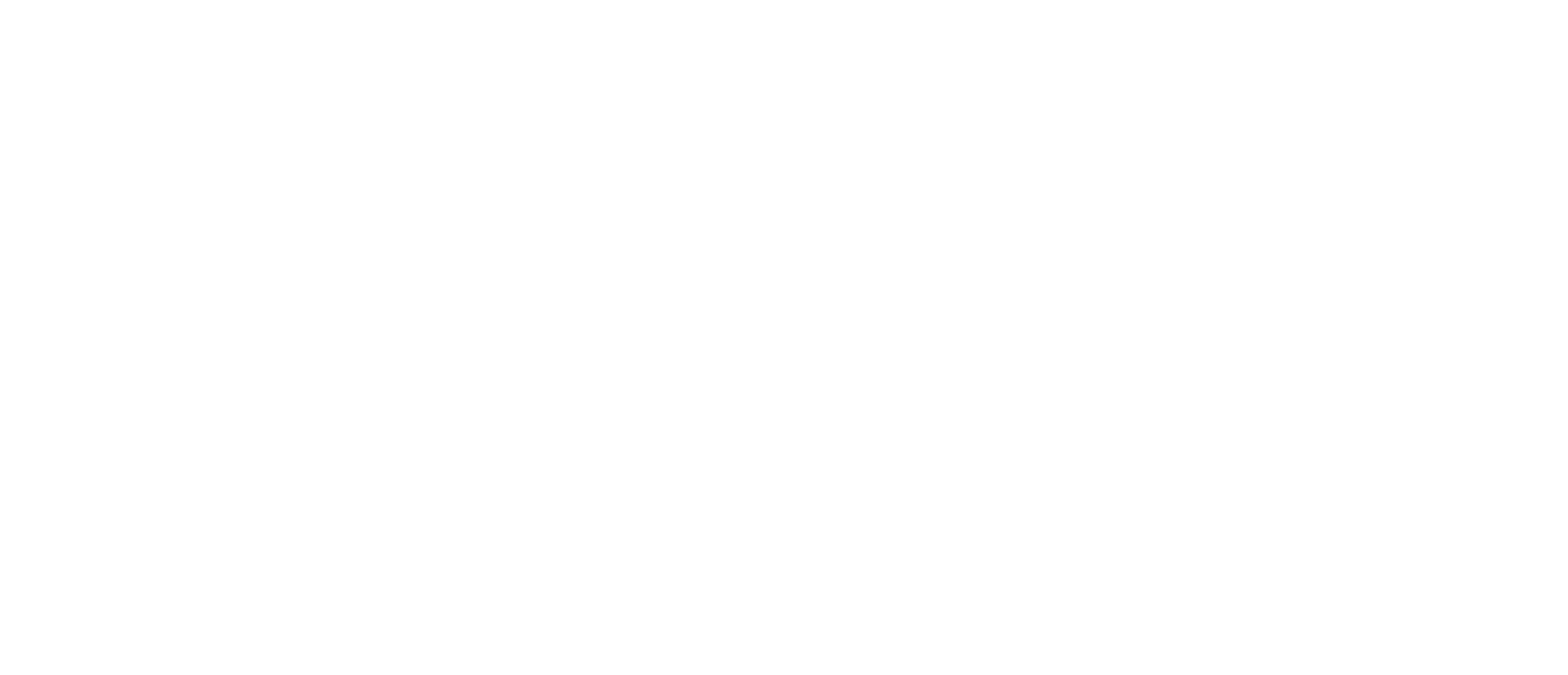 scroll, scrollTop: 0, scrollLeft: 0, axis: both 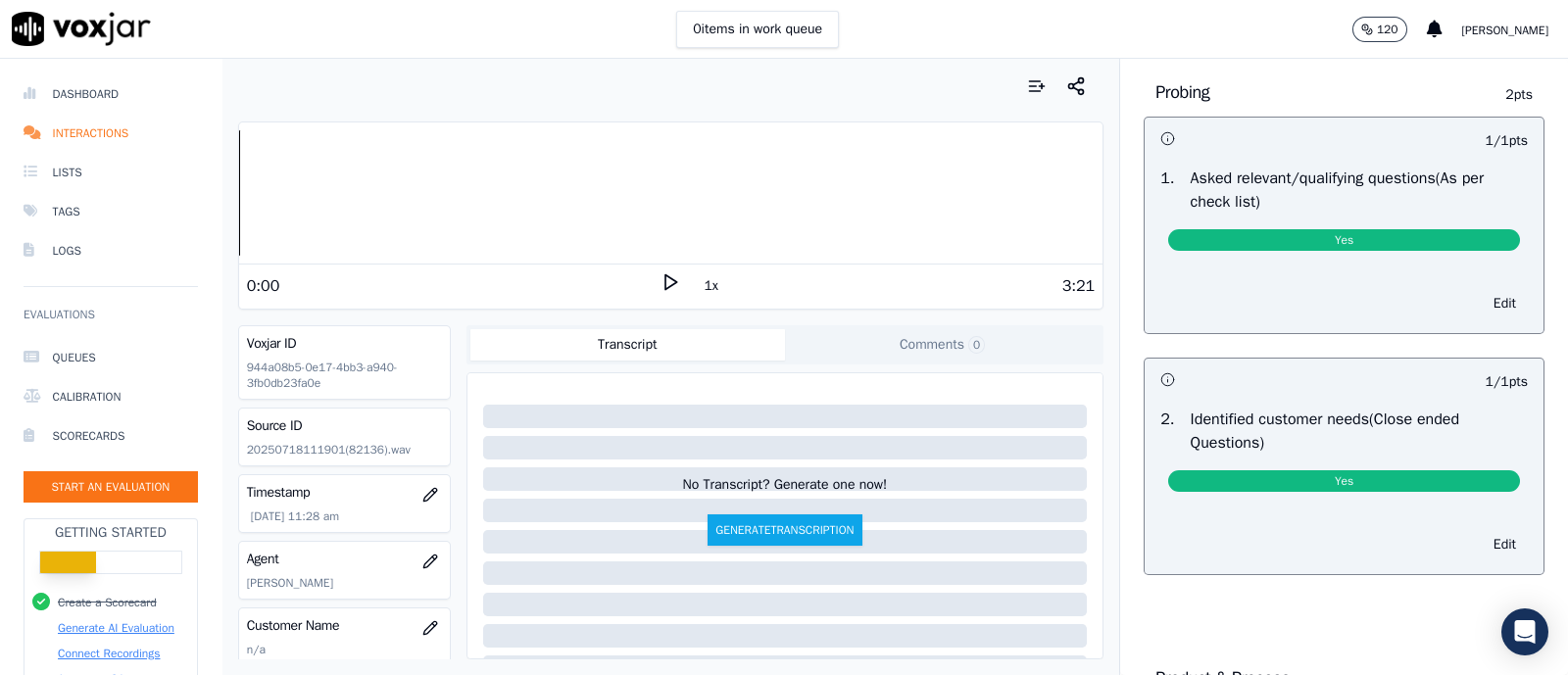 click on "Yes" at bounding box center [1344, 477] 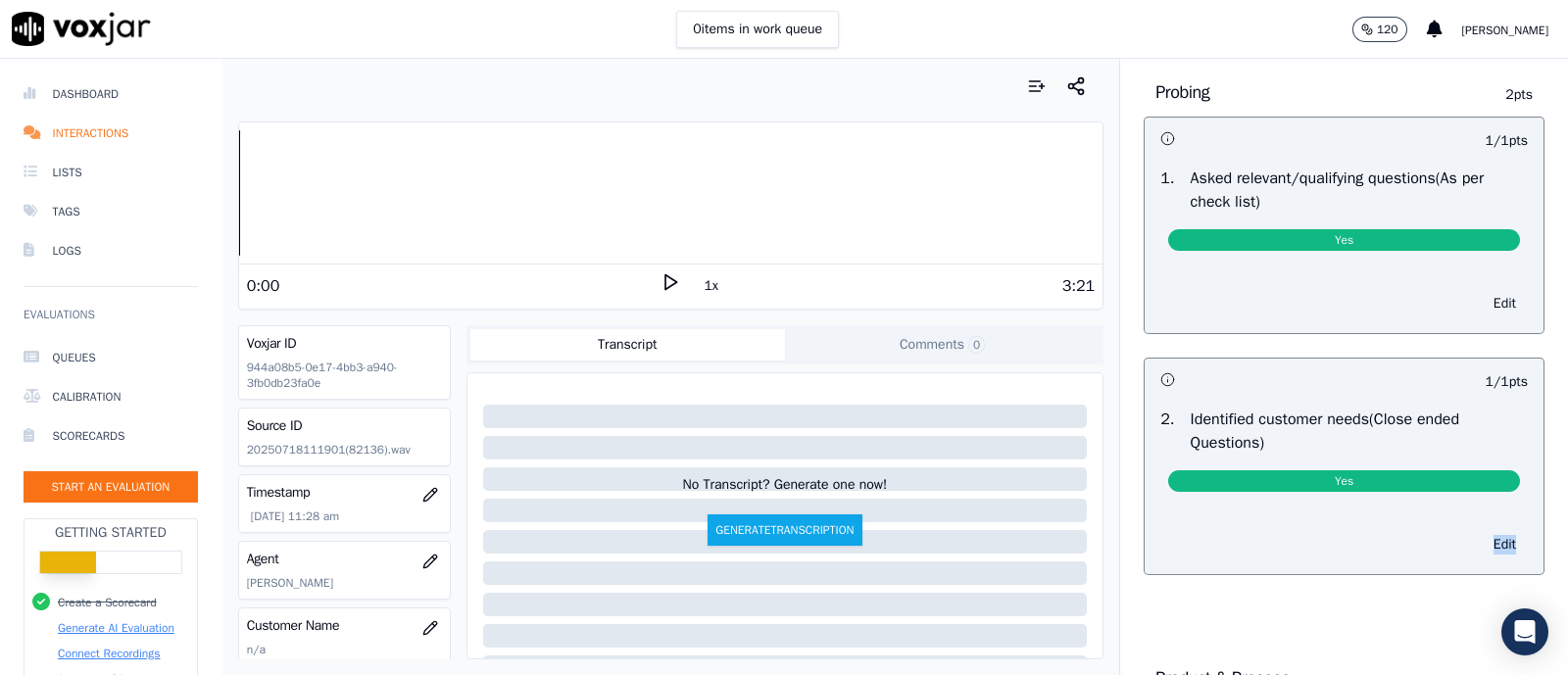 click on "Yes" at bounding box center [1344, 477] 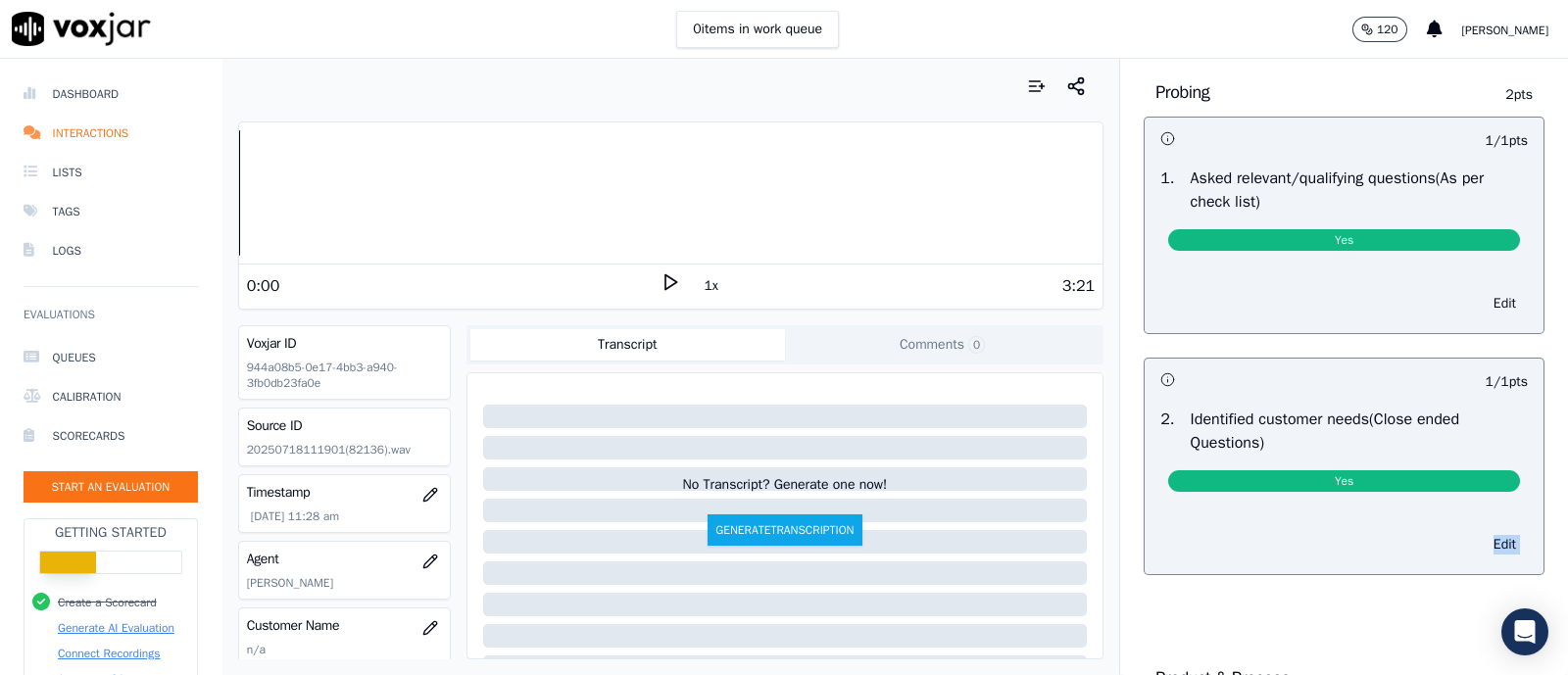 click on "Yes" at bounding box center (1344, 477) 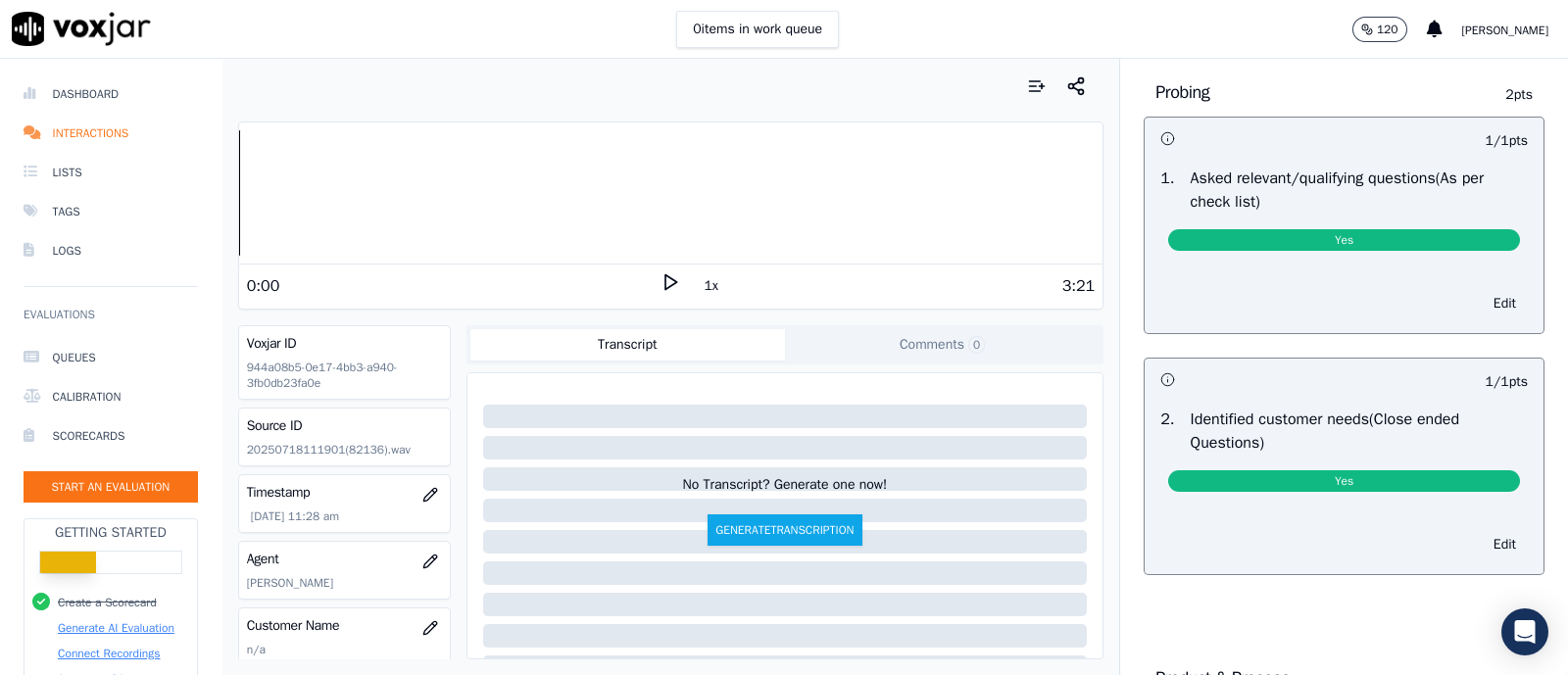 click on "Identified customer needs(Close ended Questions)" at bounding box center [1359, 431] 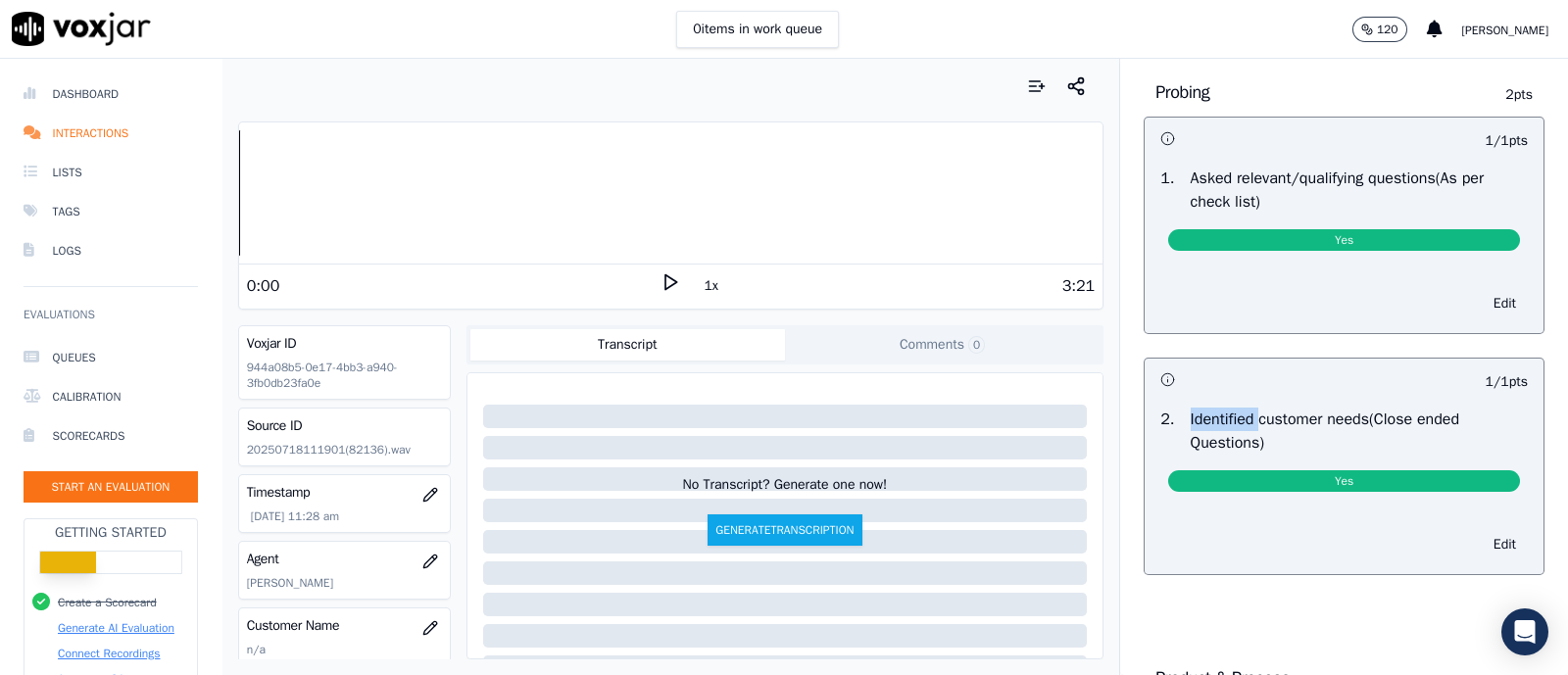 click on "Identified customer needs(Close ended Questions)" at bounding box center (1359, 431) 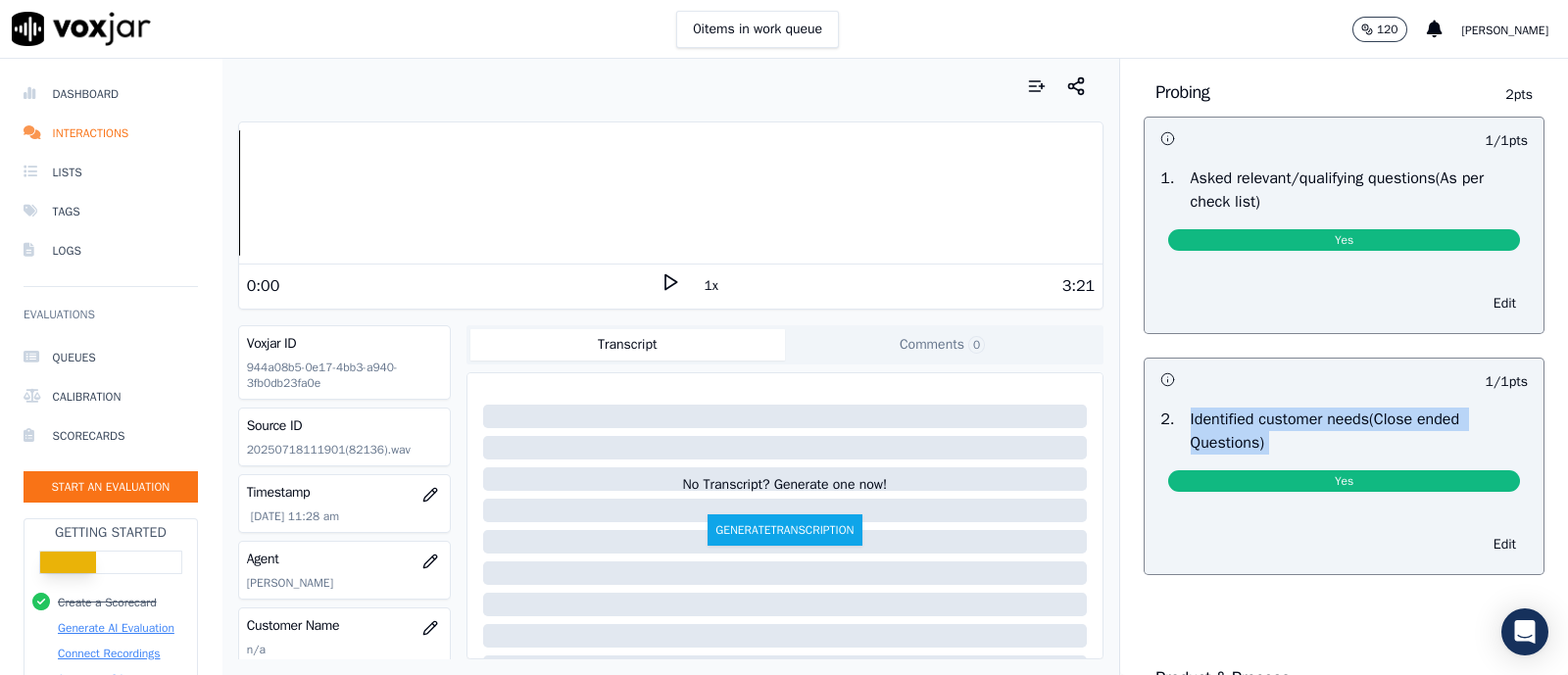 click on "Identified customer needs(Close ended Questions)" at bounding box center [1359, 431] 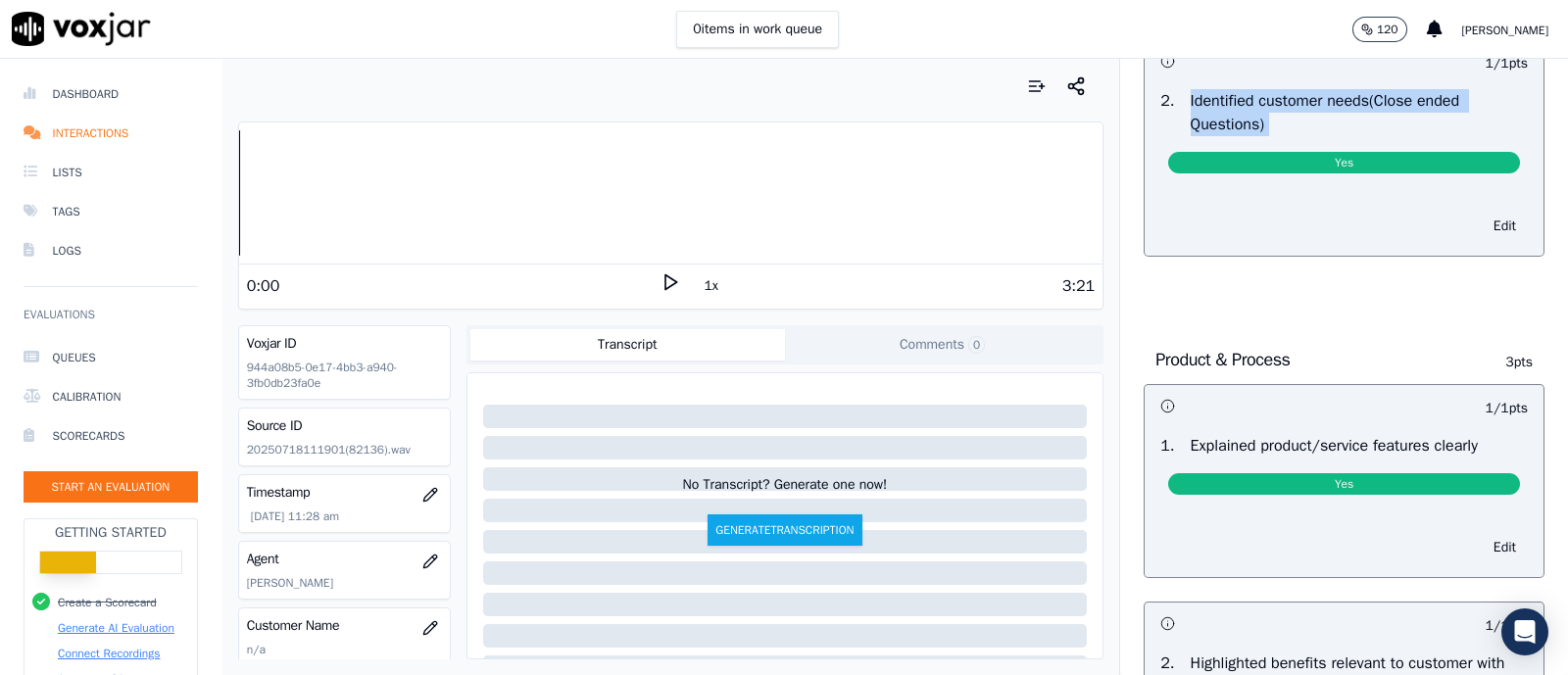 scroll, scrollTop: 1347, scrollLeft: 0, axis: vertical 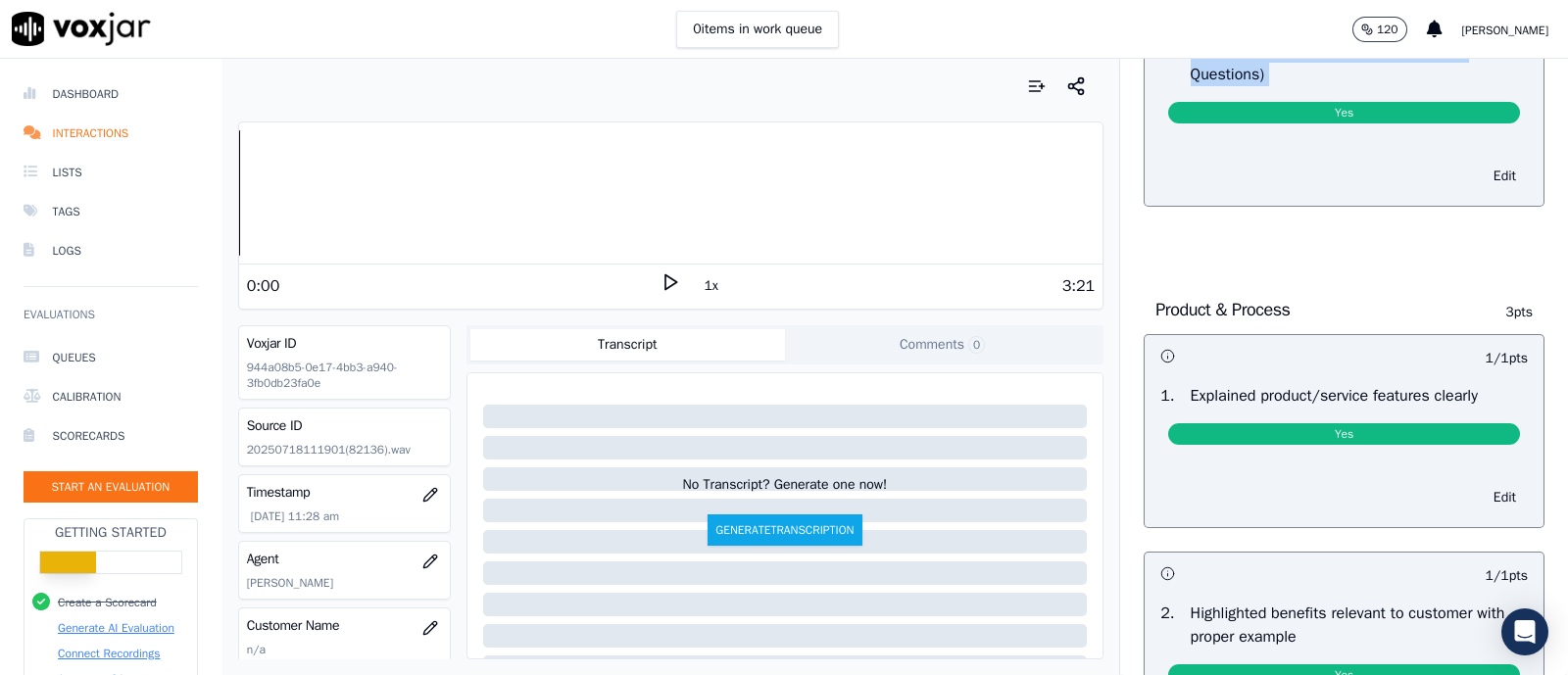 click on "Yes" at bounding box center (1344, 434) 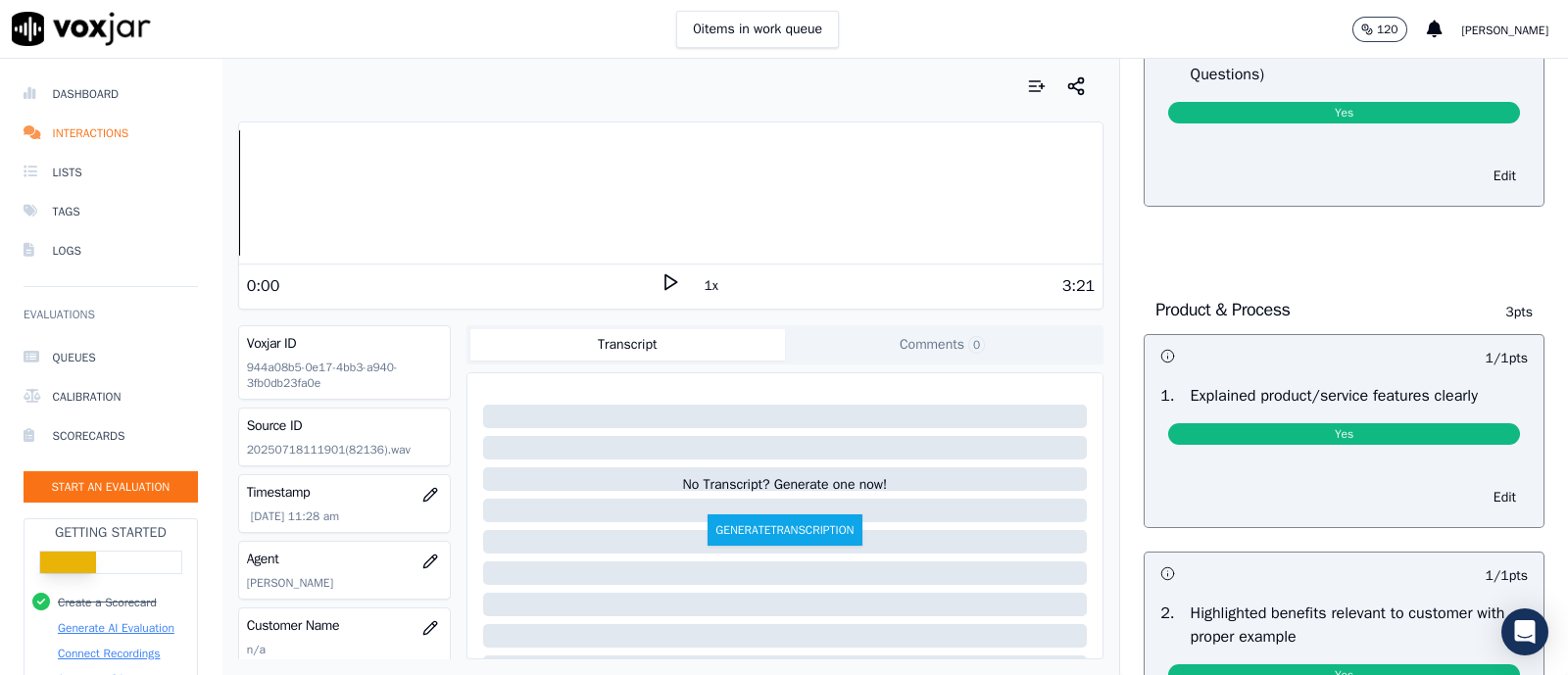 click on "Yes" at bounding box center (1344, 430) 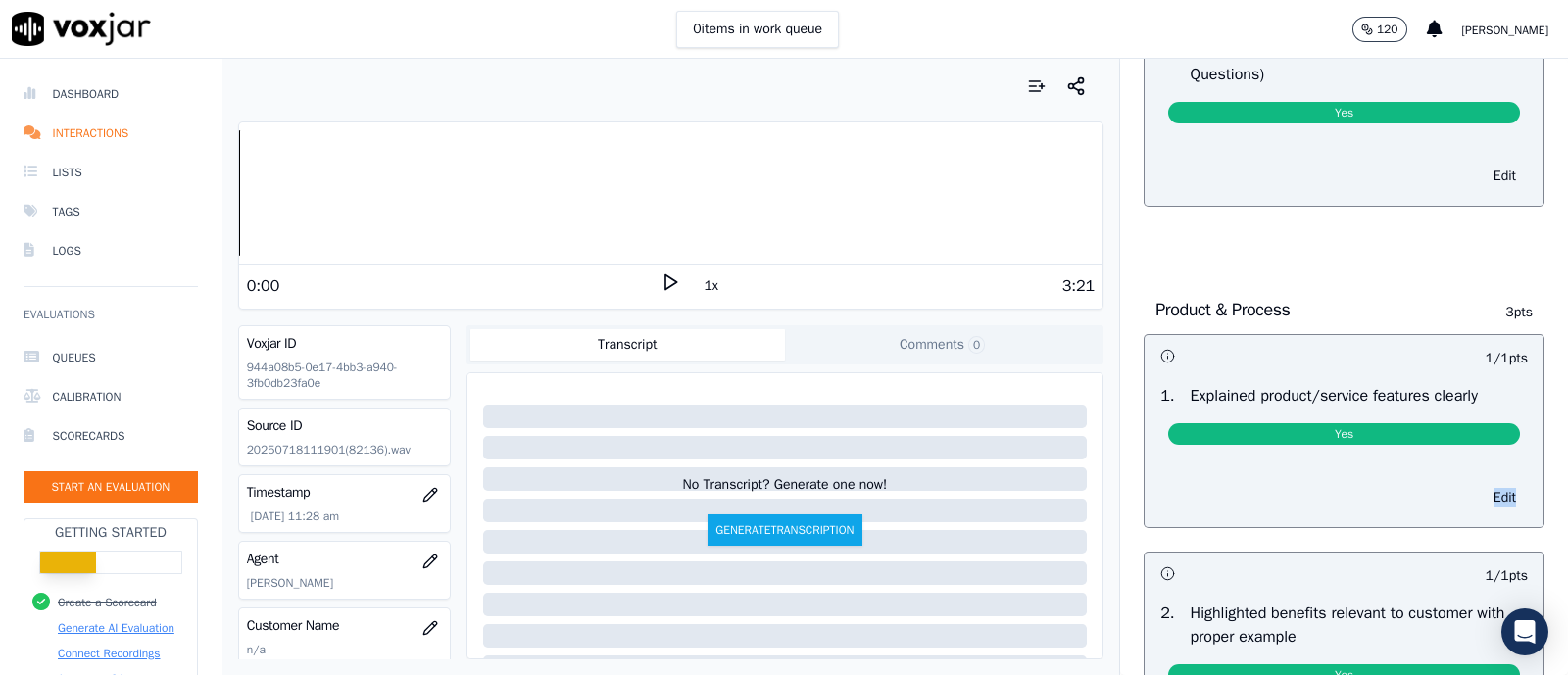 click on "Yes" at bounding box center (1344, 430) 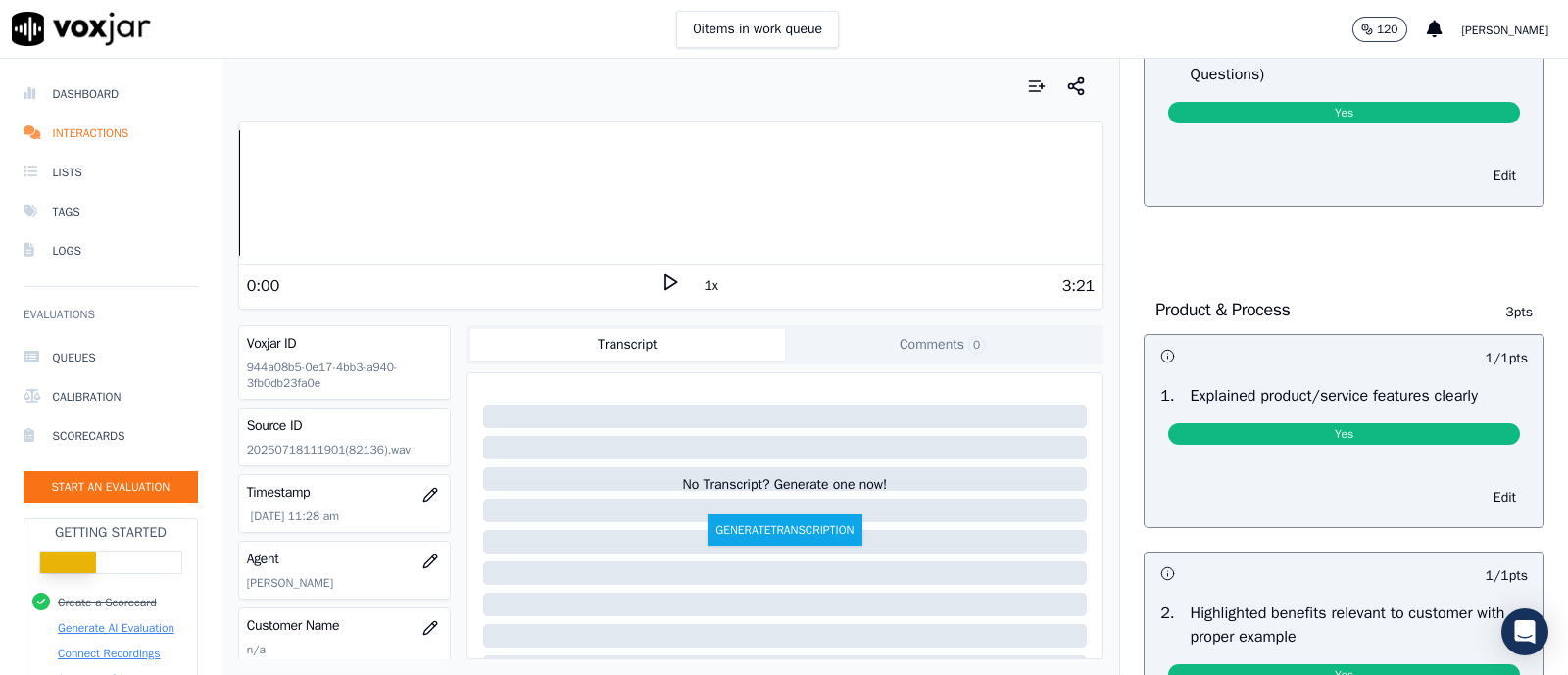 click on "Explained product/service features clearly" at bounding box center (1334, 396) 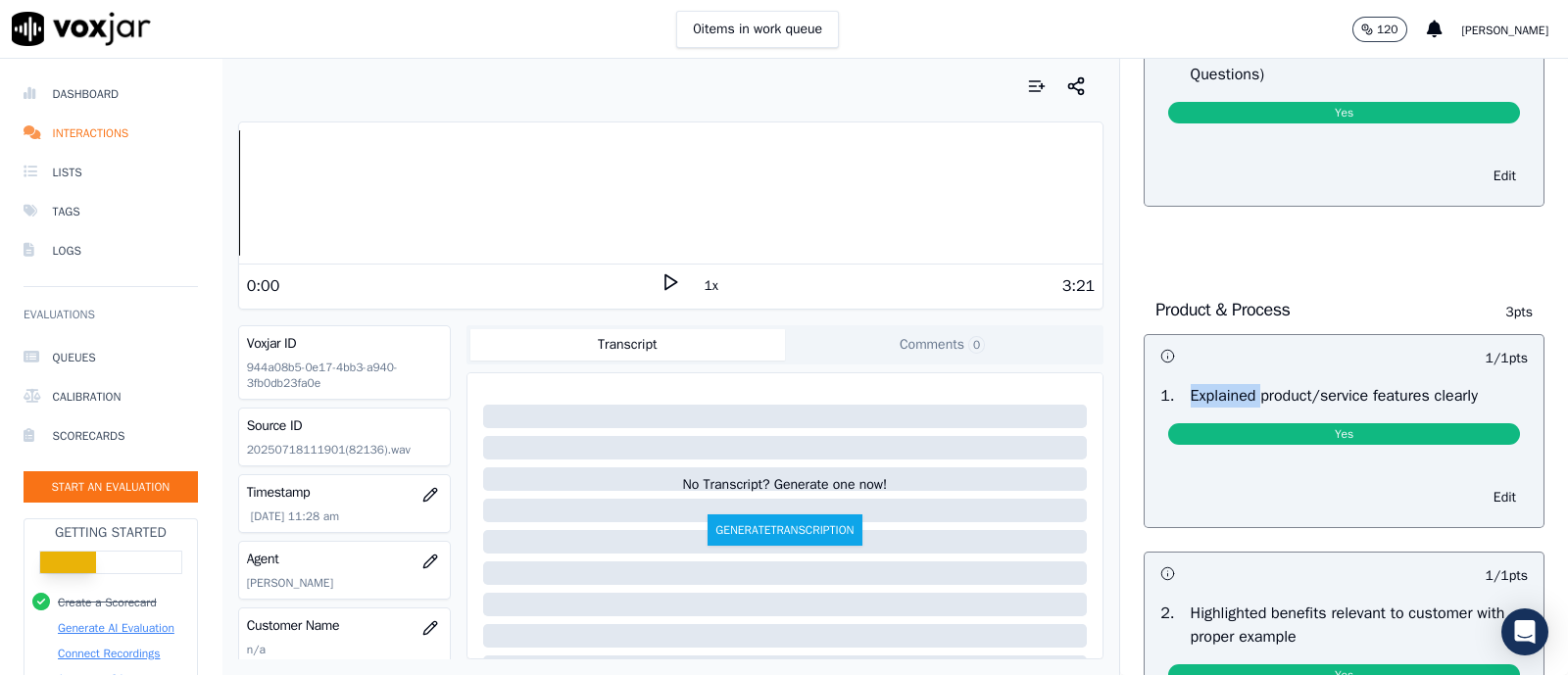 click on "Explained product/service features clearly" at bounding box center (1334, 396) 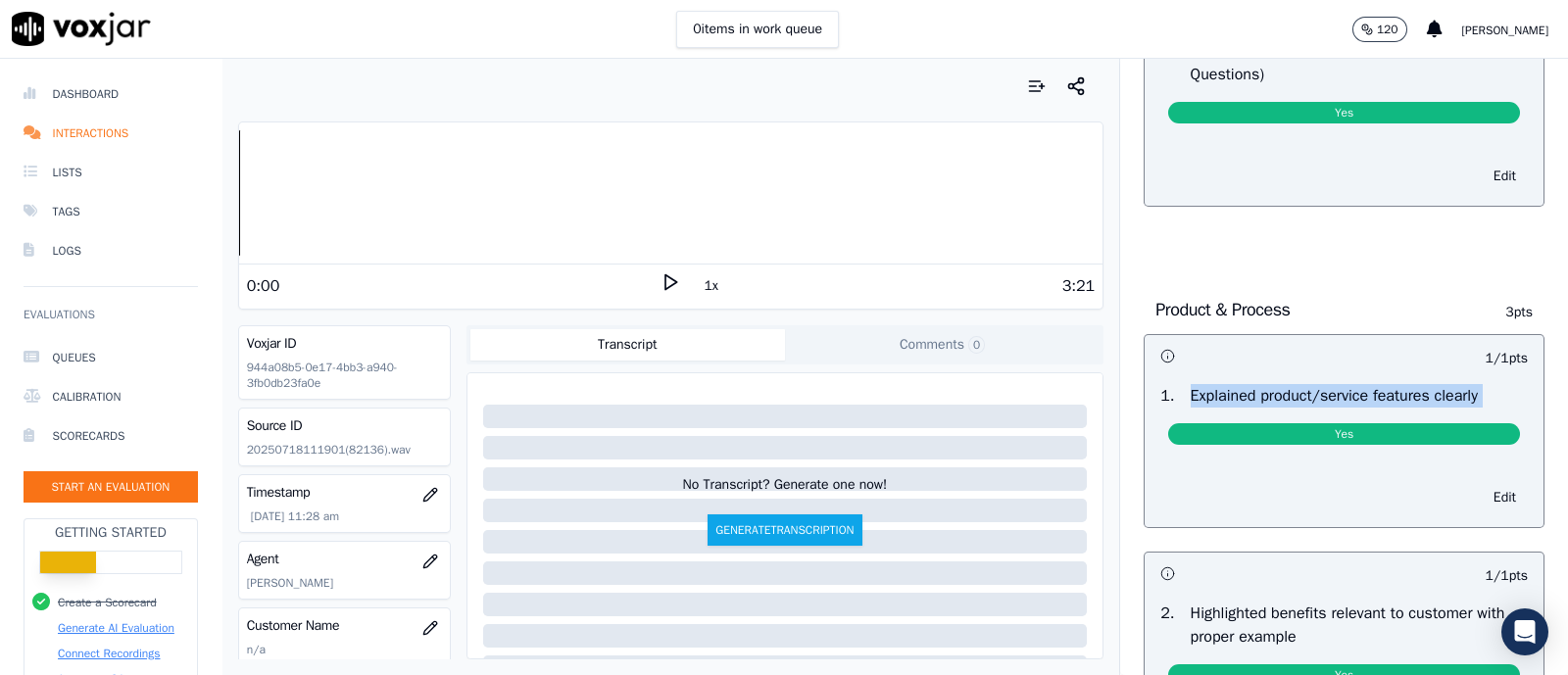 click on "Explained product/service features clearly" at bounding box center (1334, 396) 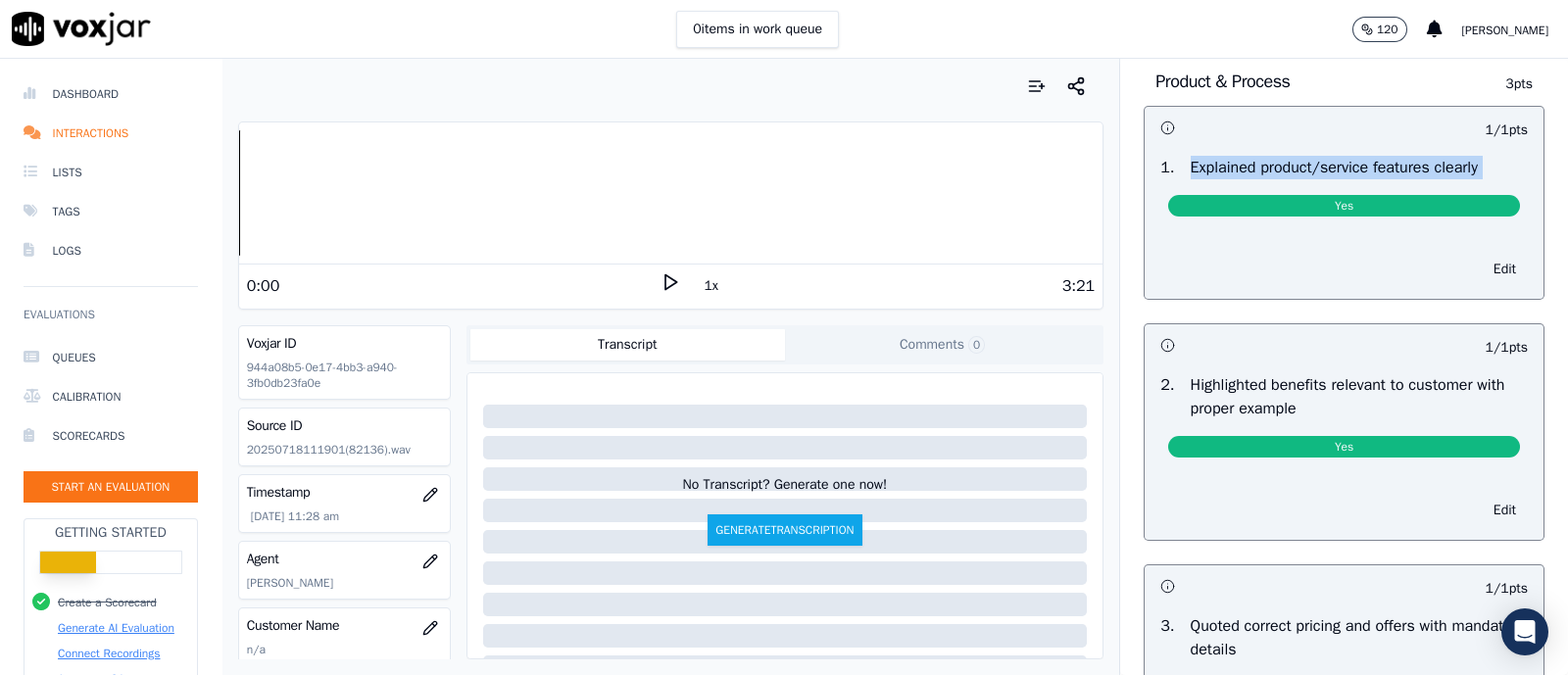 scroll, scrollTop: 1591, scrollLeft: 0, axis: vertical 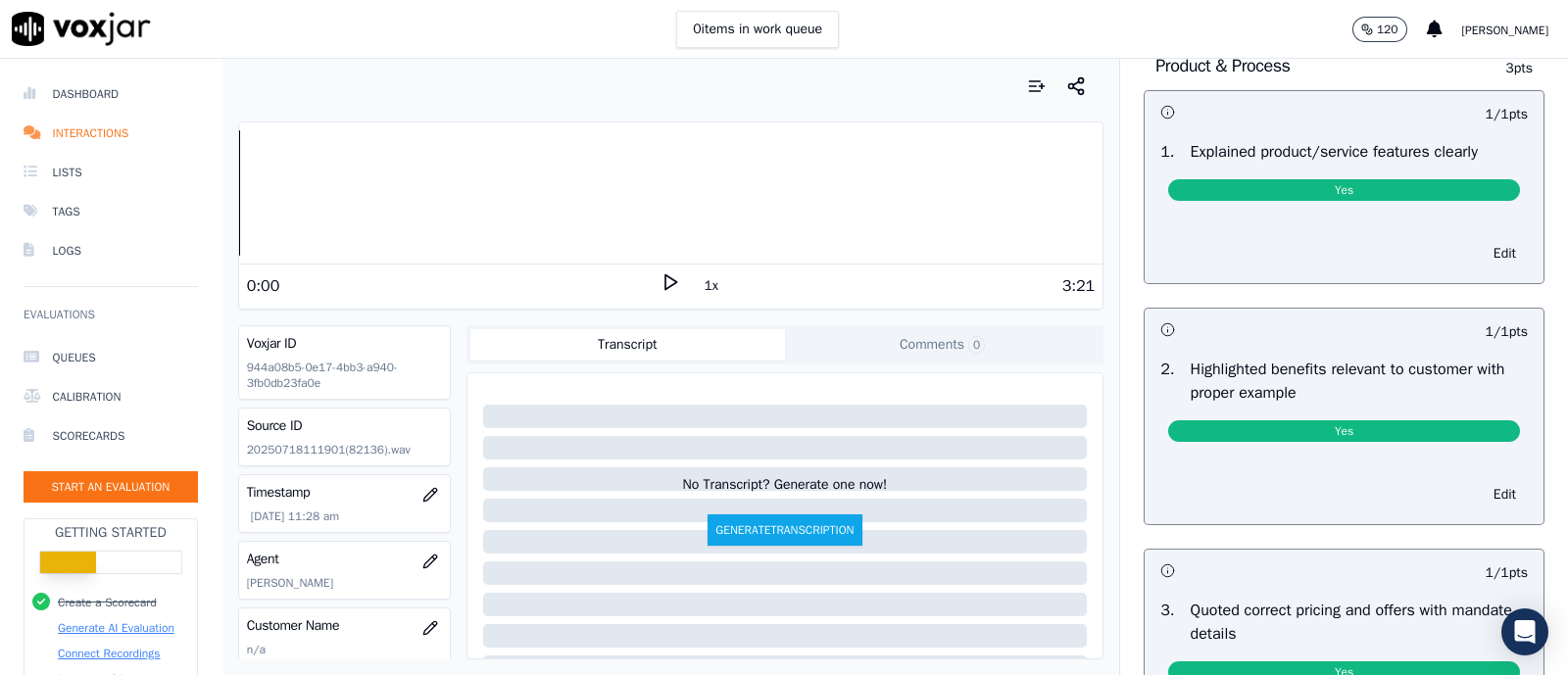 click on "Highlighted benefits relevant to customer with proper example" at bounding box center [1359, 381] 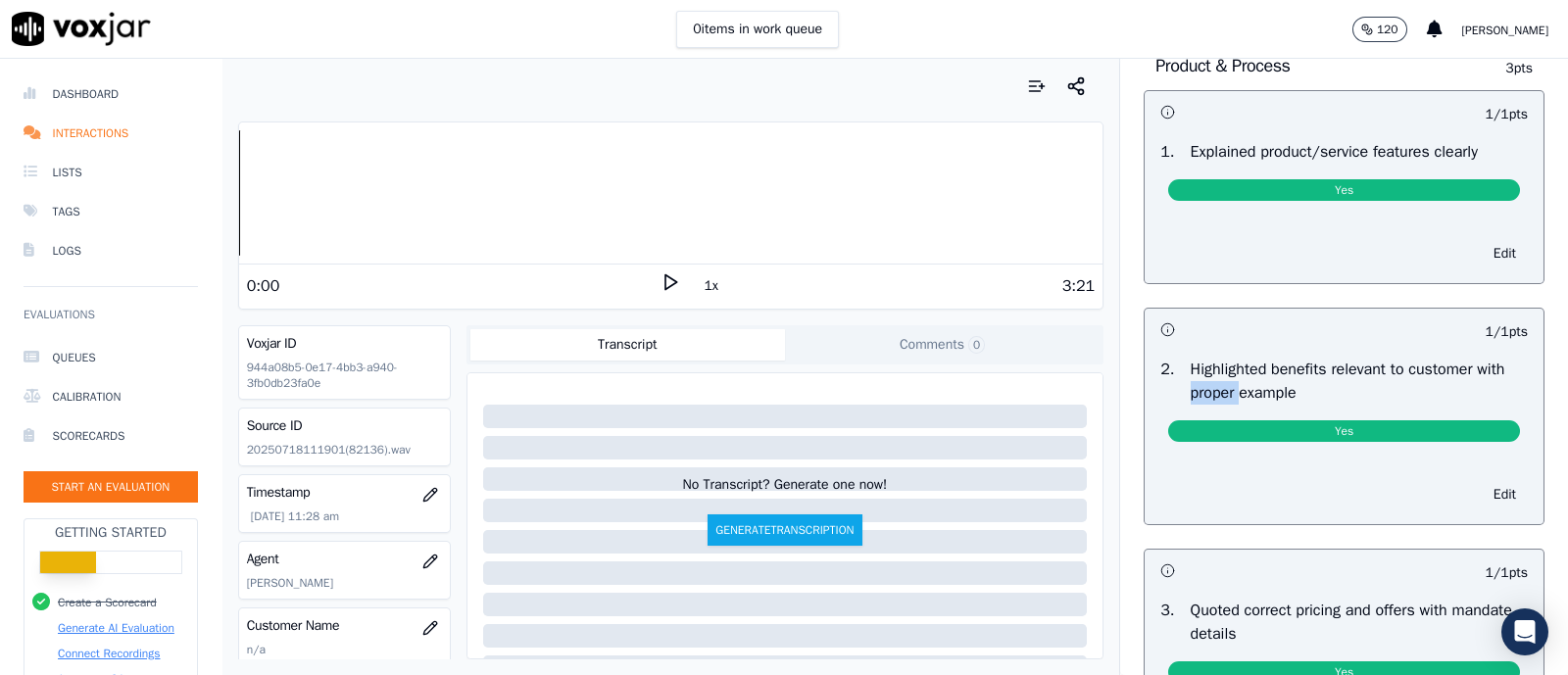 click on "Highlighted benefits relevant to customer with proper example" at bounding box center (1359, 381) 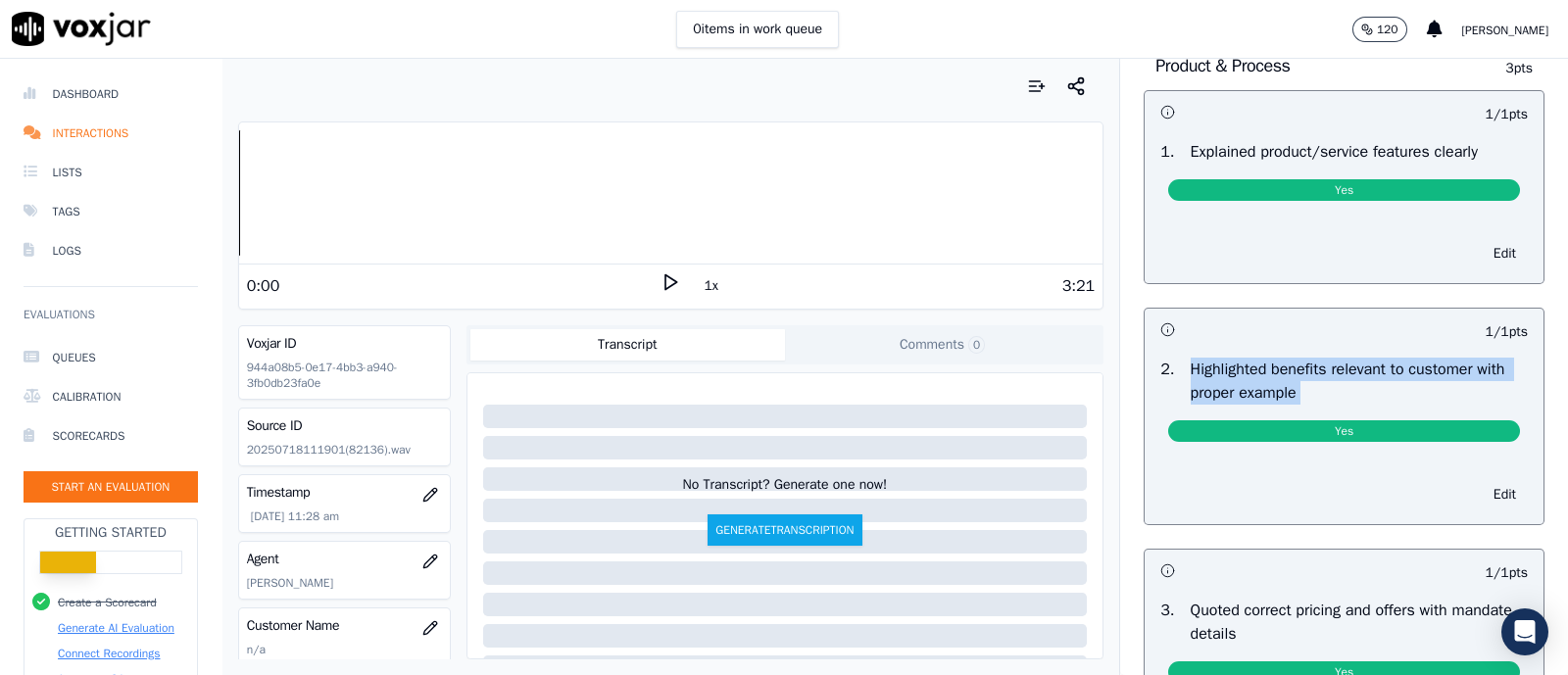 click on "Highlighted benefits relevant to customer with proper example" at bounding box center (1359, 381) 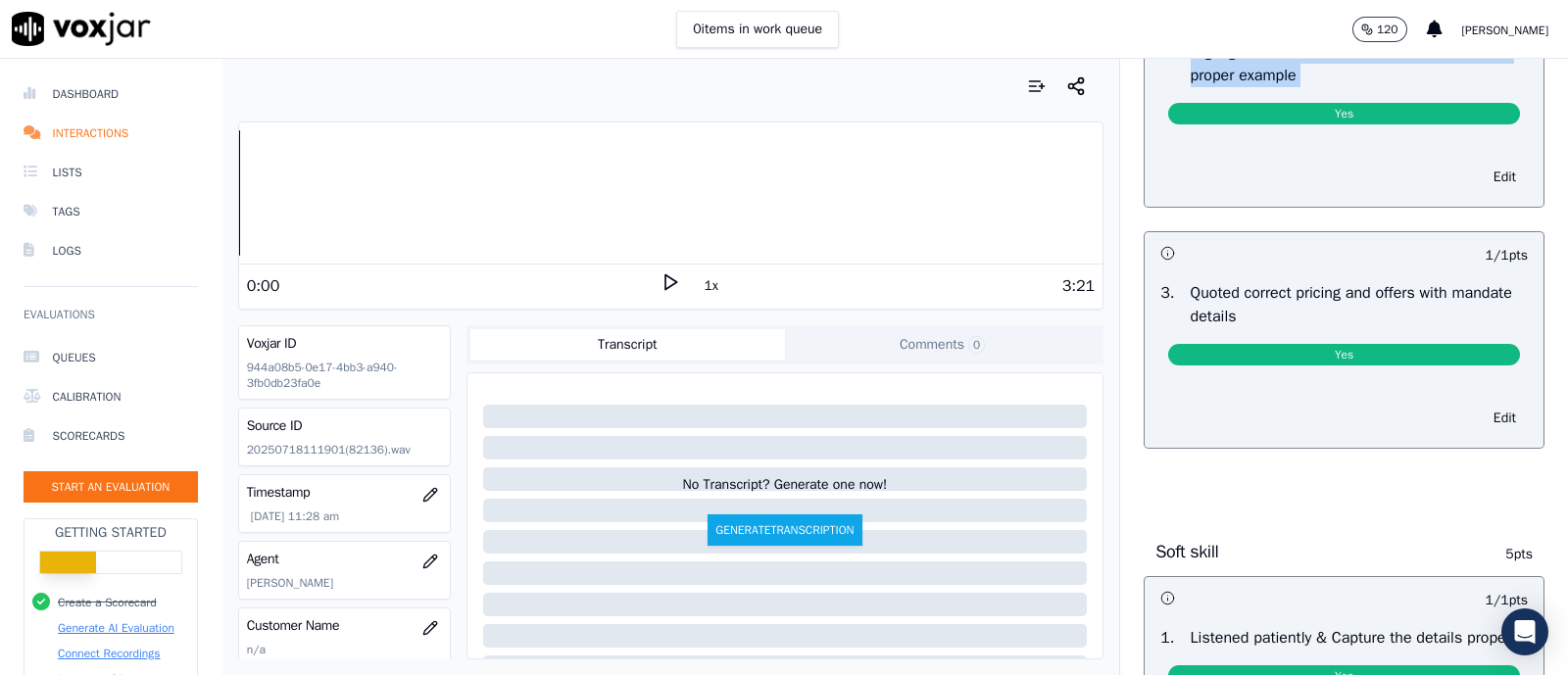 scroll, scrollTop: 1958, scrollLeft: 0, axis: vertical 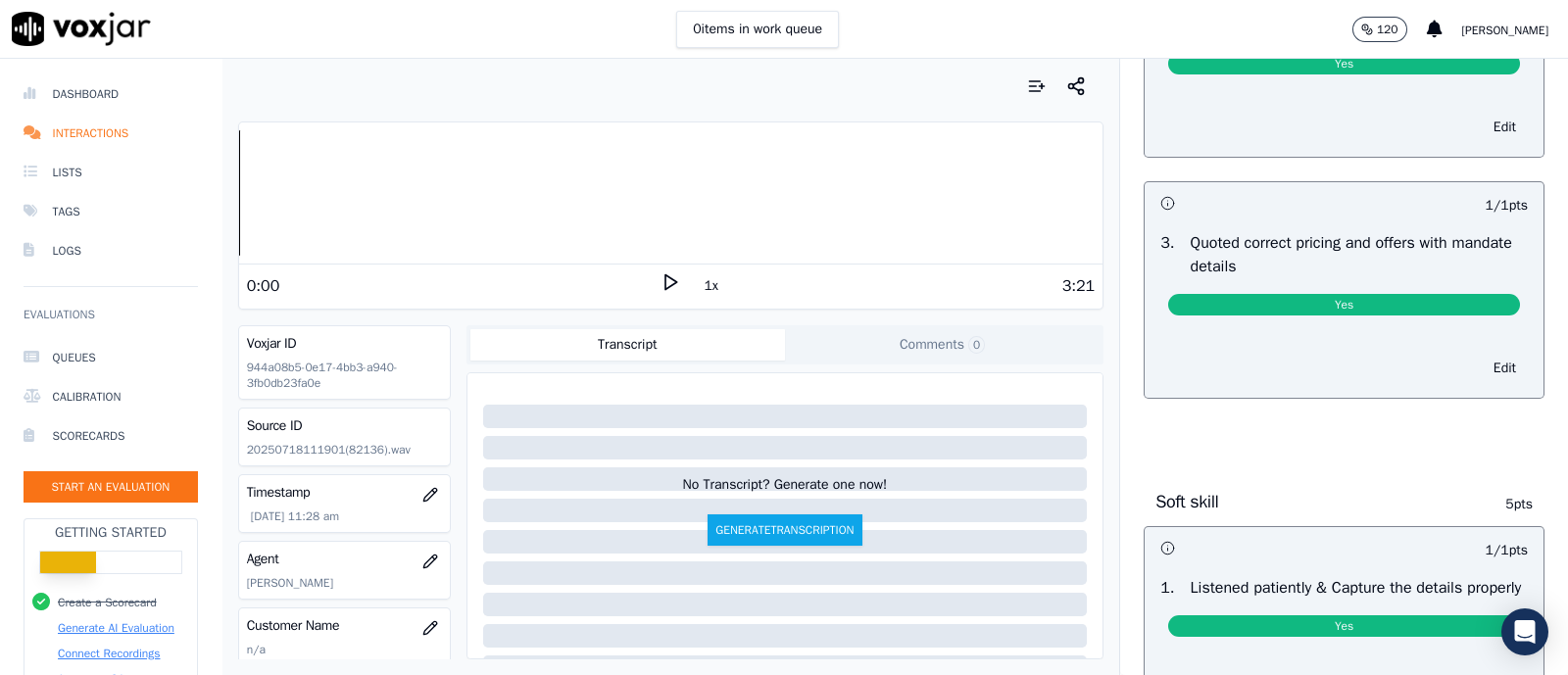 click on "3 .   Quoted correct pricing and offers with mandate details   Yes" at bounding box center (1344, 277) 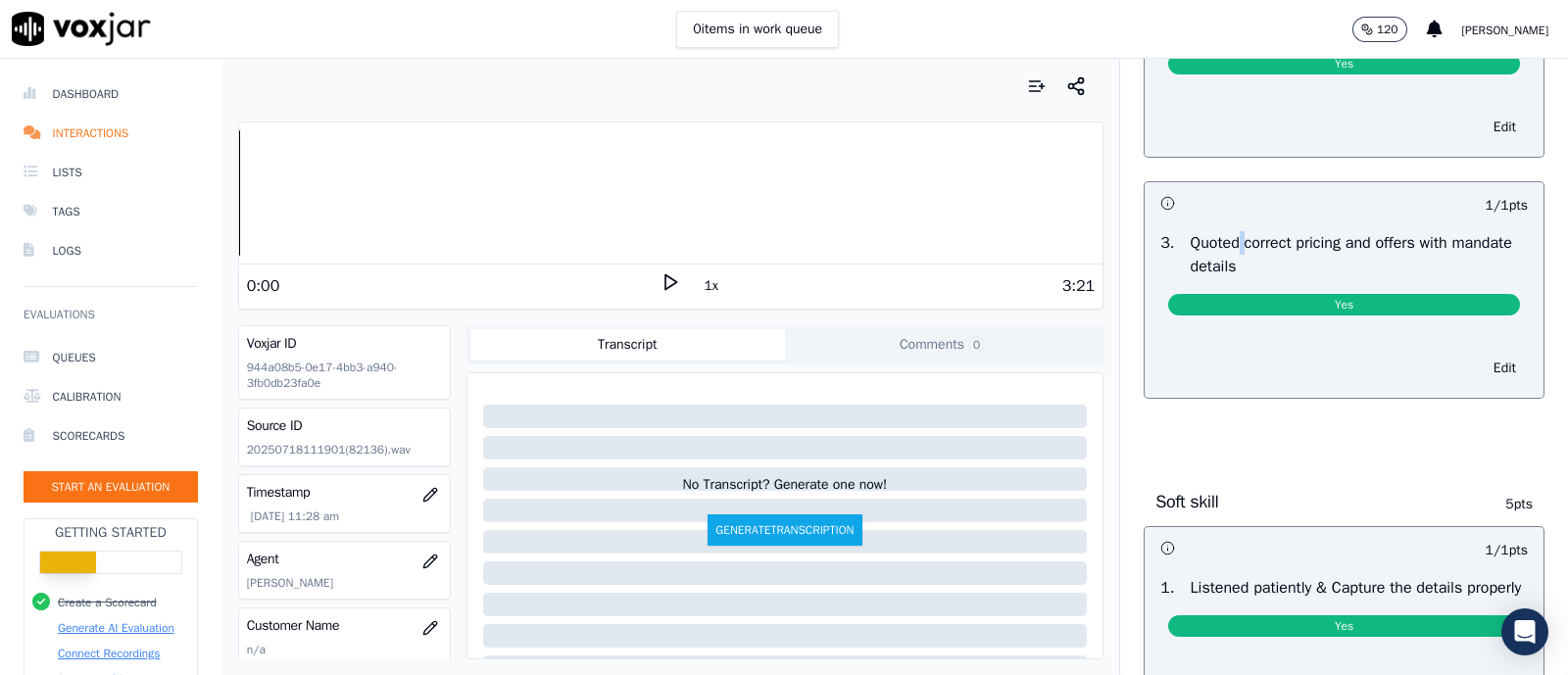 click on "Quoted correct pricing and offers with mandate details" at bounding box center [1359, 255] 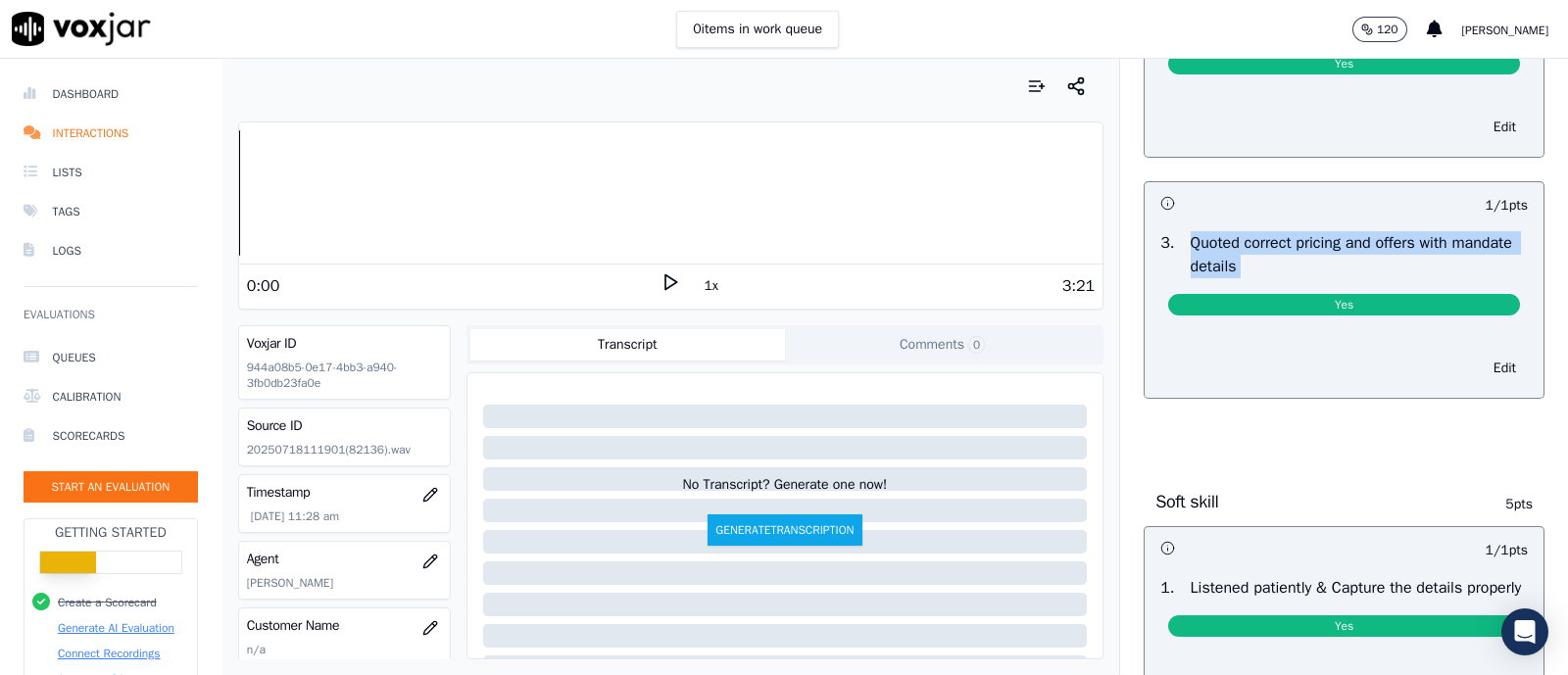 click on "Quoted correct pricing and offers with mandate details" at bounding box center [1359, 255] 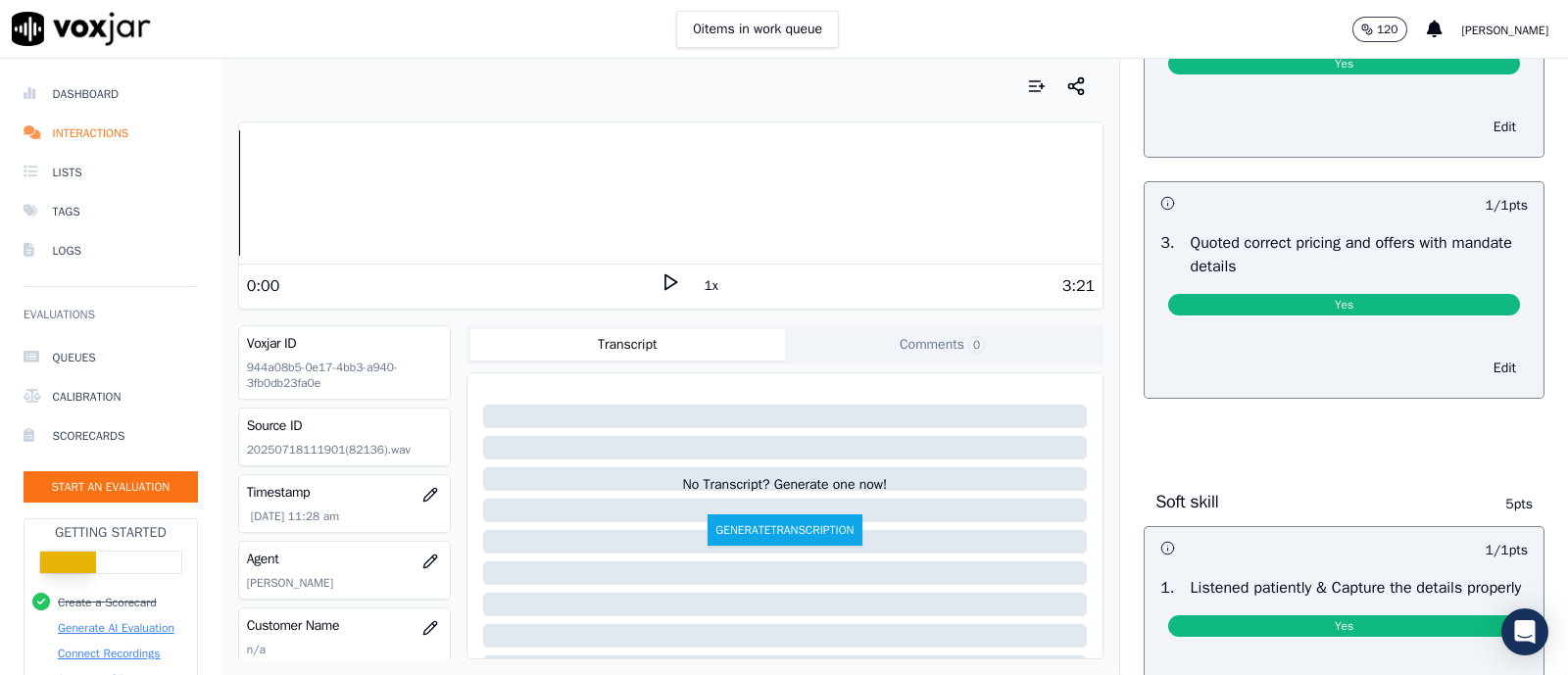 click on "Listened patiently & Capture the details properly" at bounding box center [1356, 588] 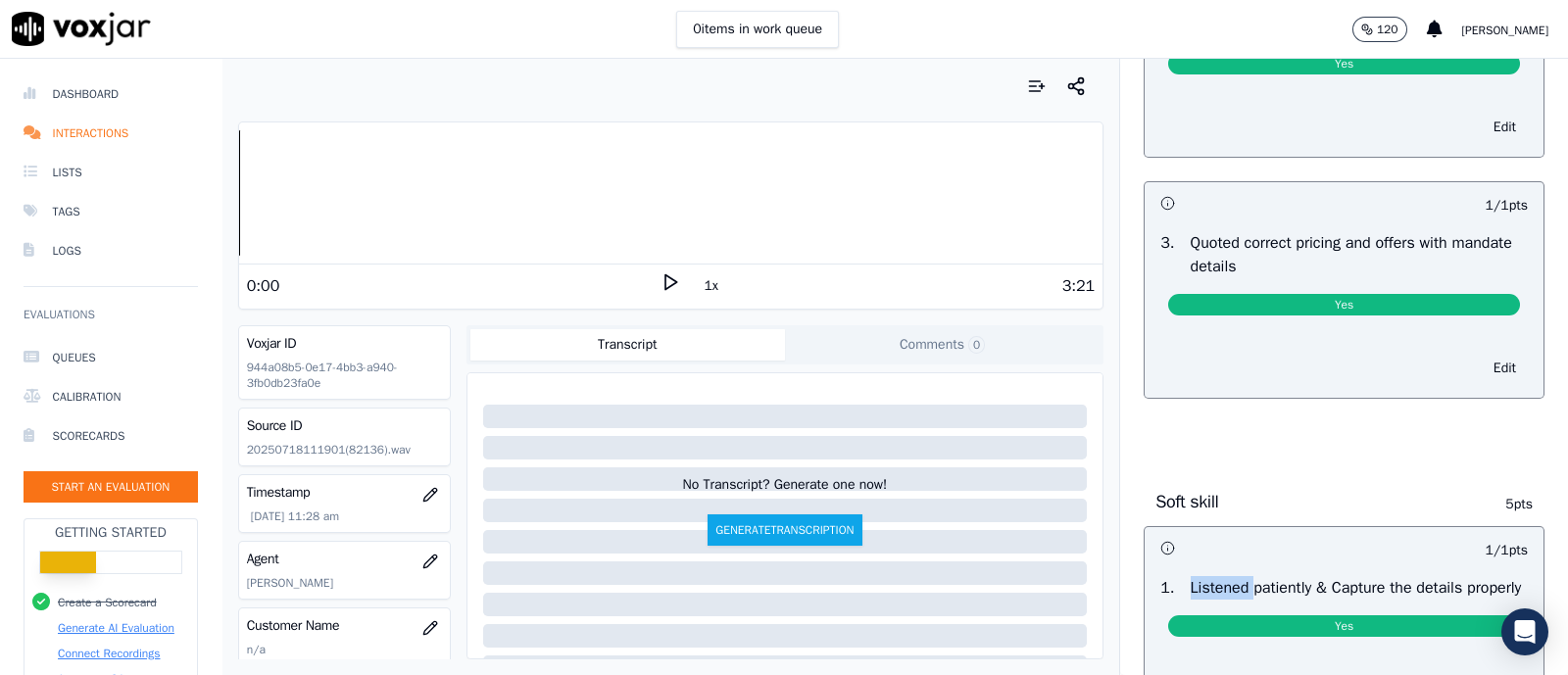 click on "Listened patiently & Capture the details properly" at bounding box center (1356, 588) 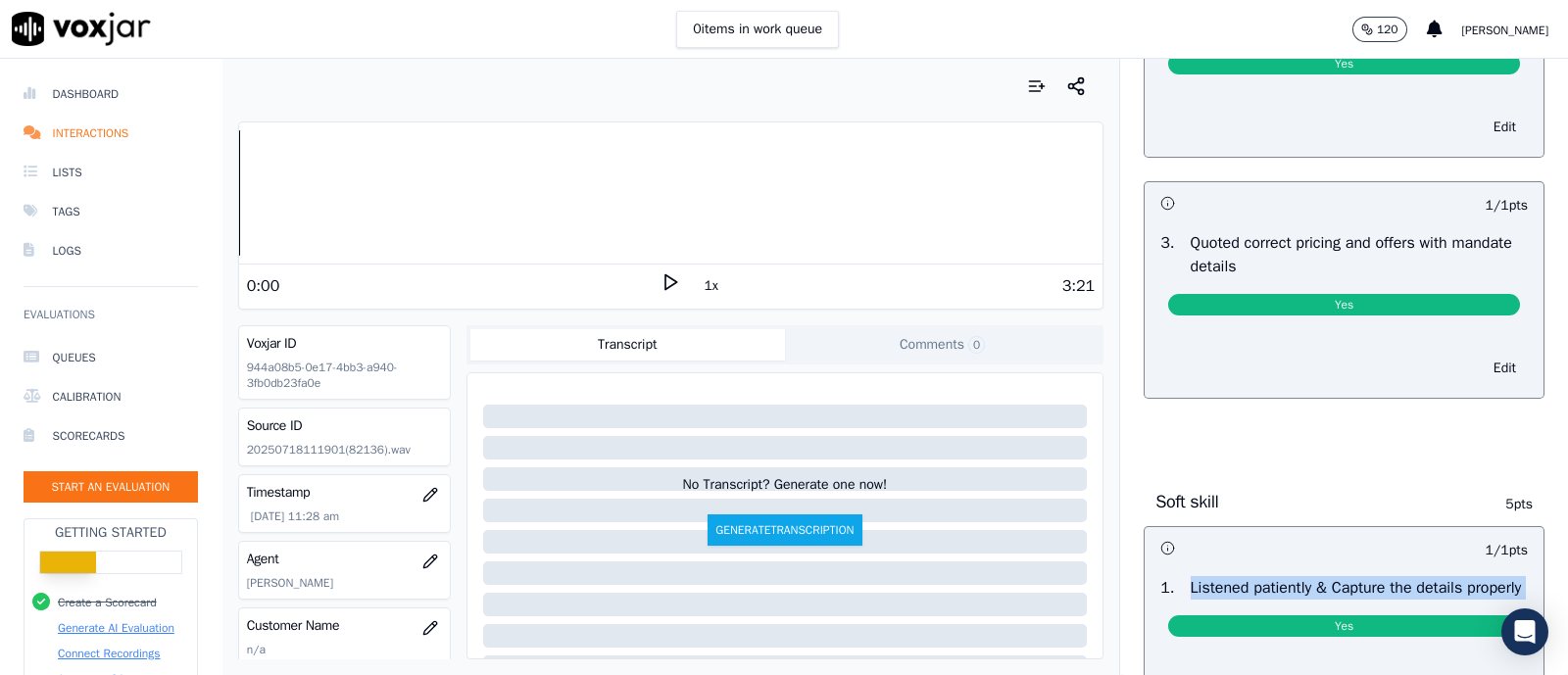 click on "Listened patiently & Capture the details properly" at bounding box center (1356, 588) 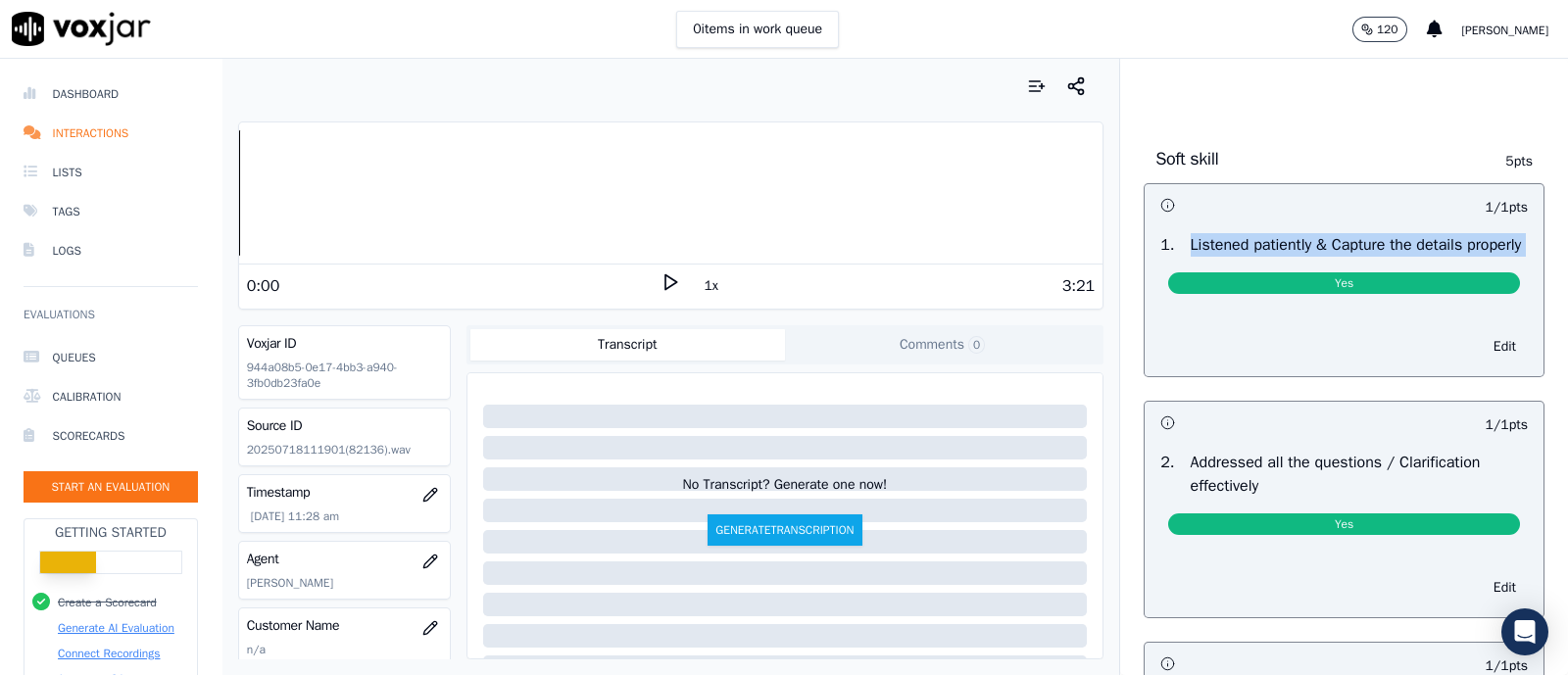 scroll, scrollTop: 2327, scrollLeft: 0, axis: vertical 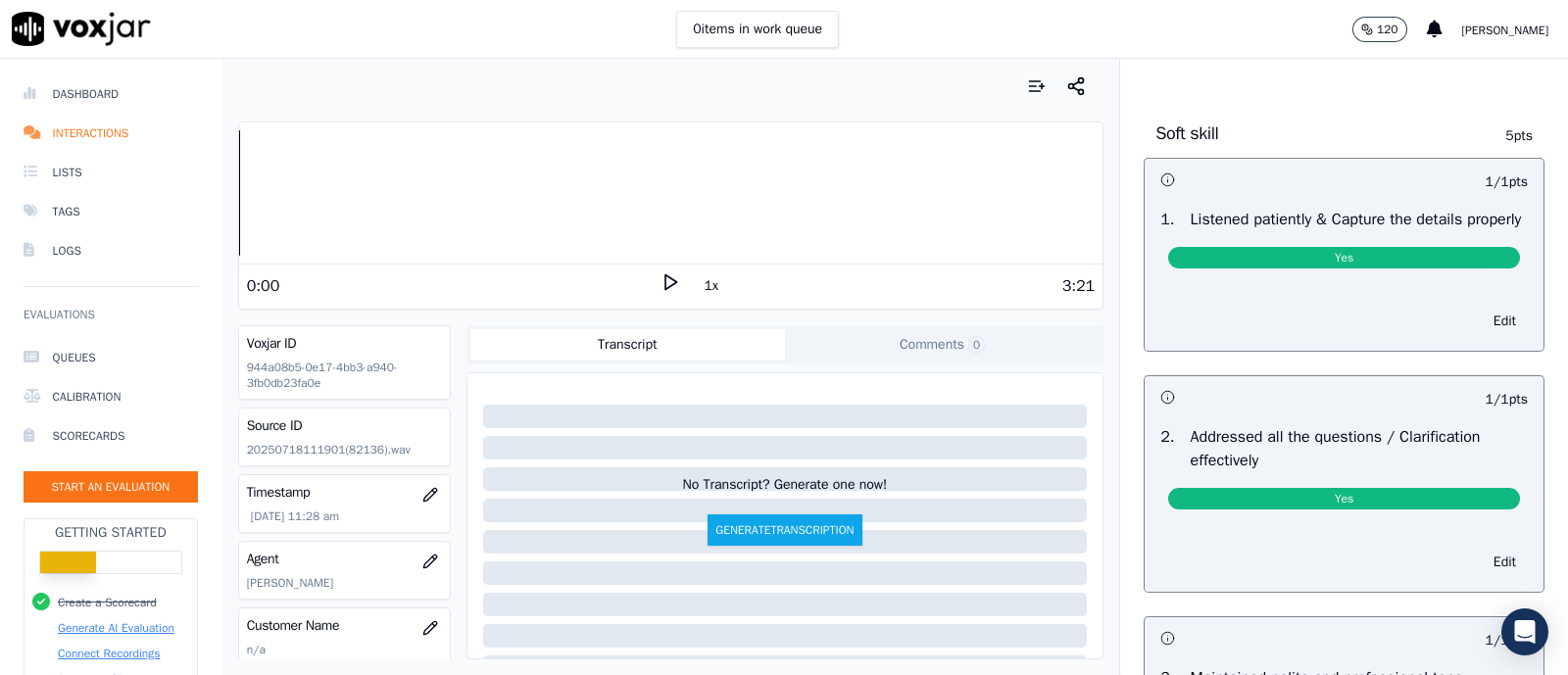 click on "Addressed all the questions / Clarification effectively" at bounding box center [1359, 449] 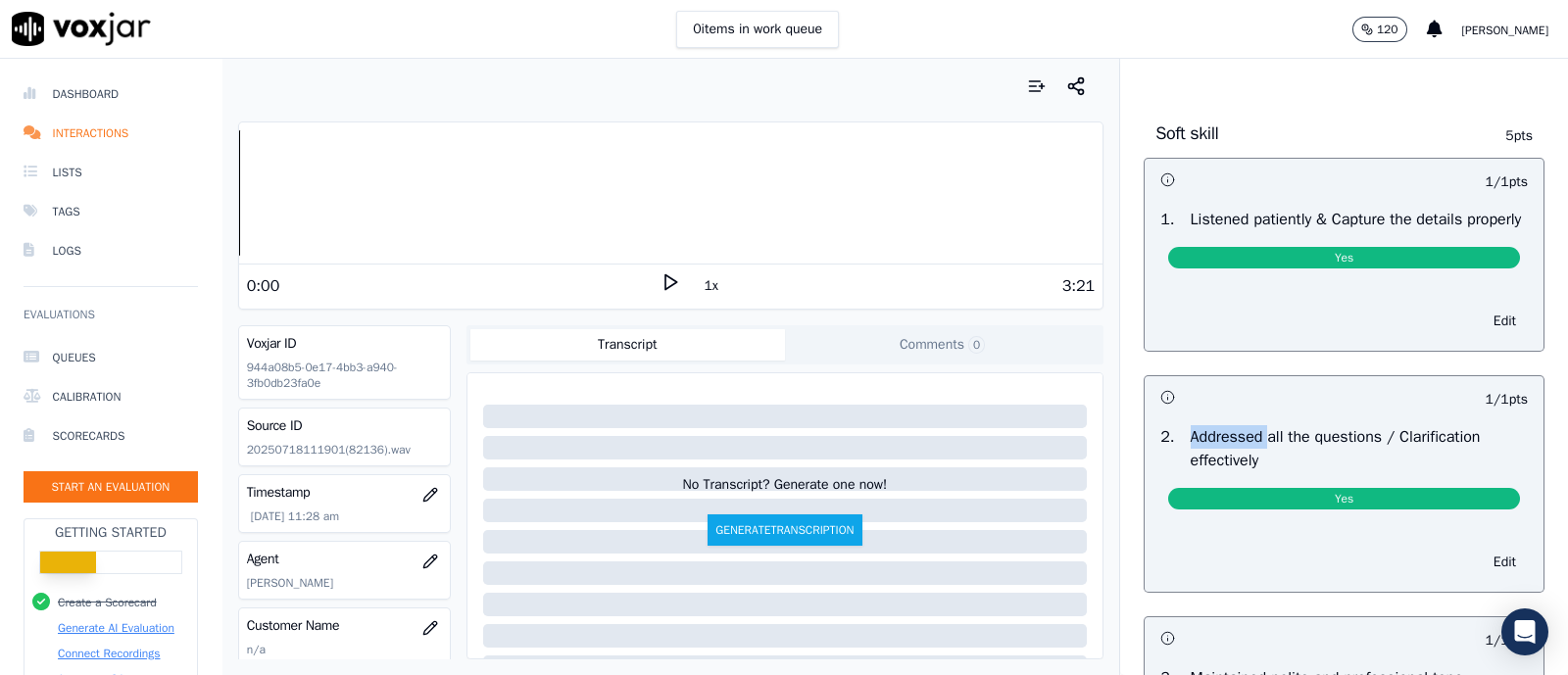 click on "Addressed all the questions / Clarification effectively" at bounding box center [1359, 449] 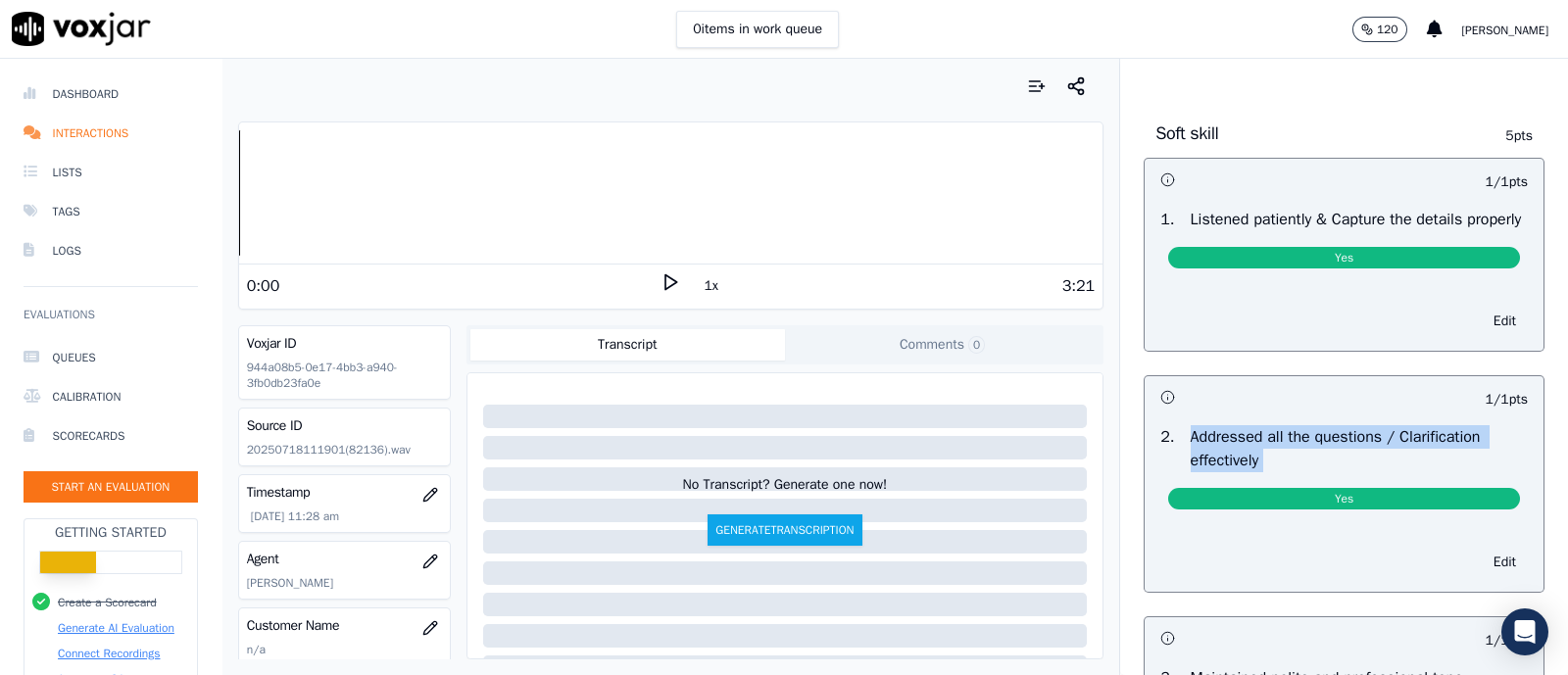 click on "Addressed all the questions / Clarification effectively" at bounding box center (1359, 449) 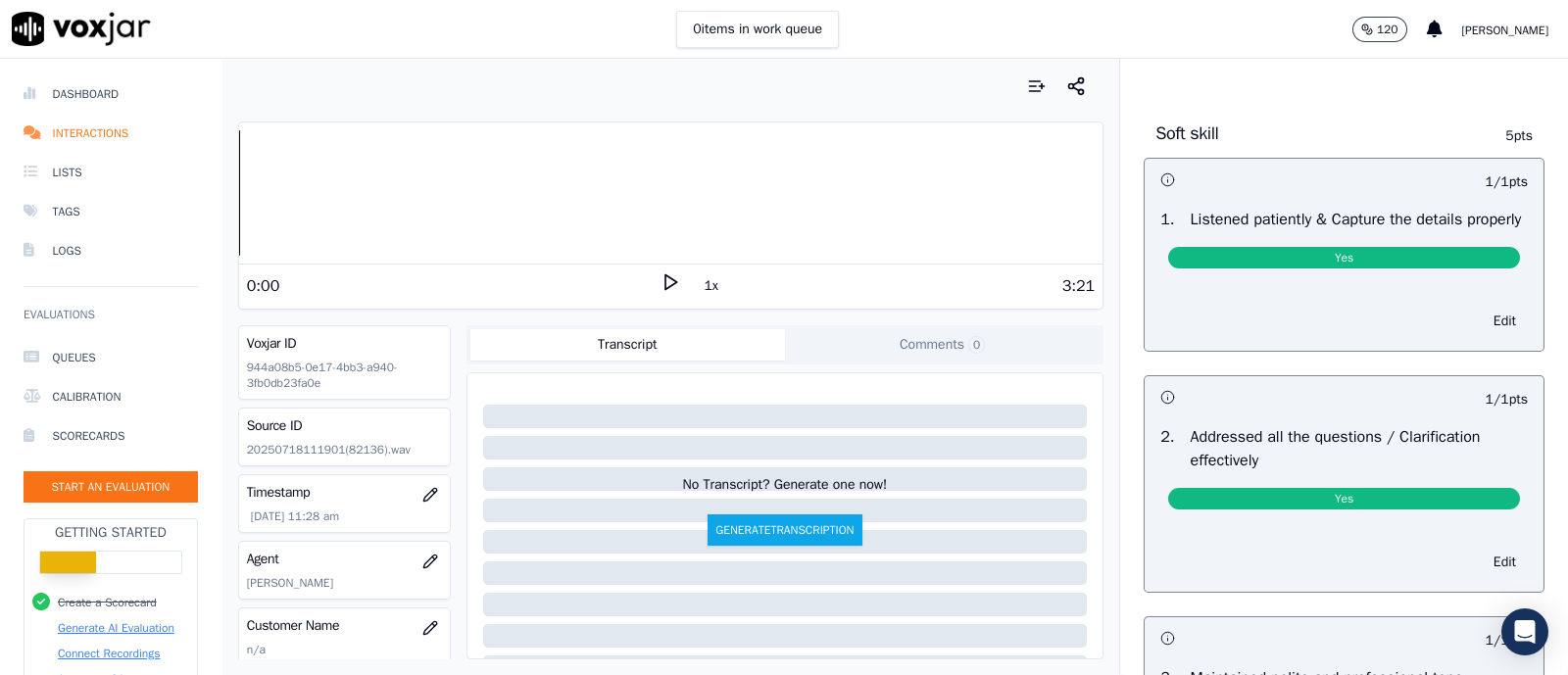 click on "Listened patiently & Capture the details properly" at bounding box center (1356, 219) 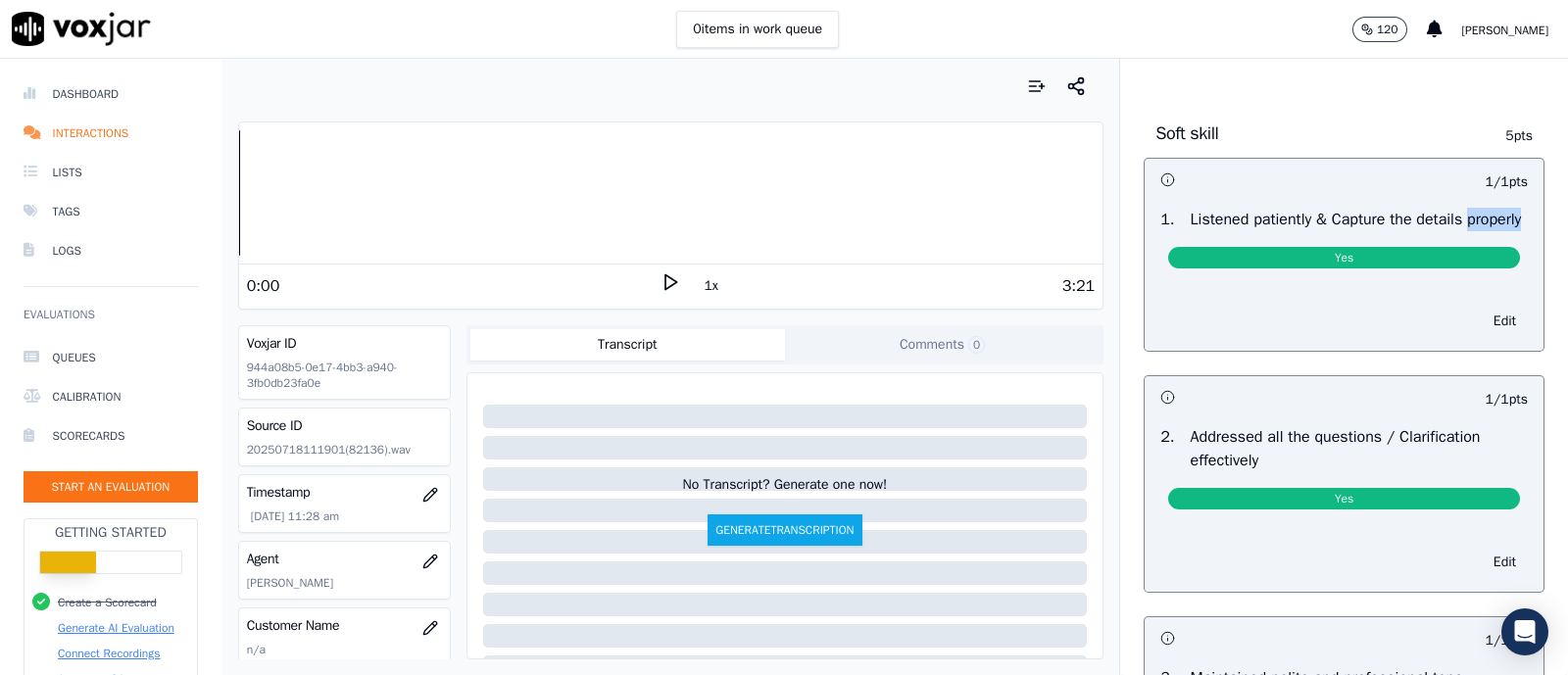 click on "Listened patiently & Capture the details properly" at bounding box center [1356, 219] 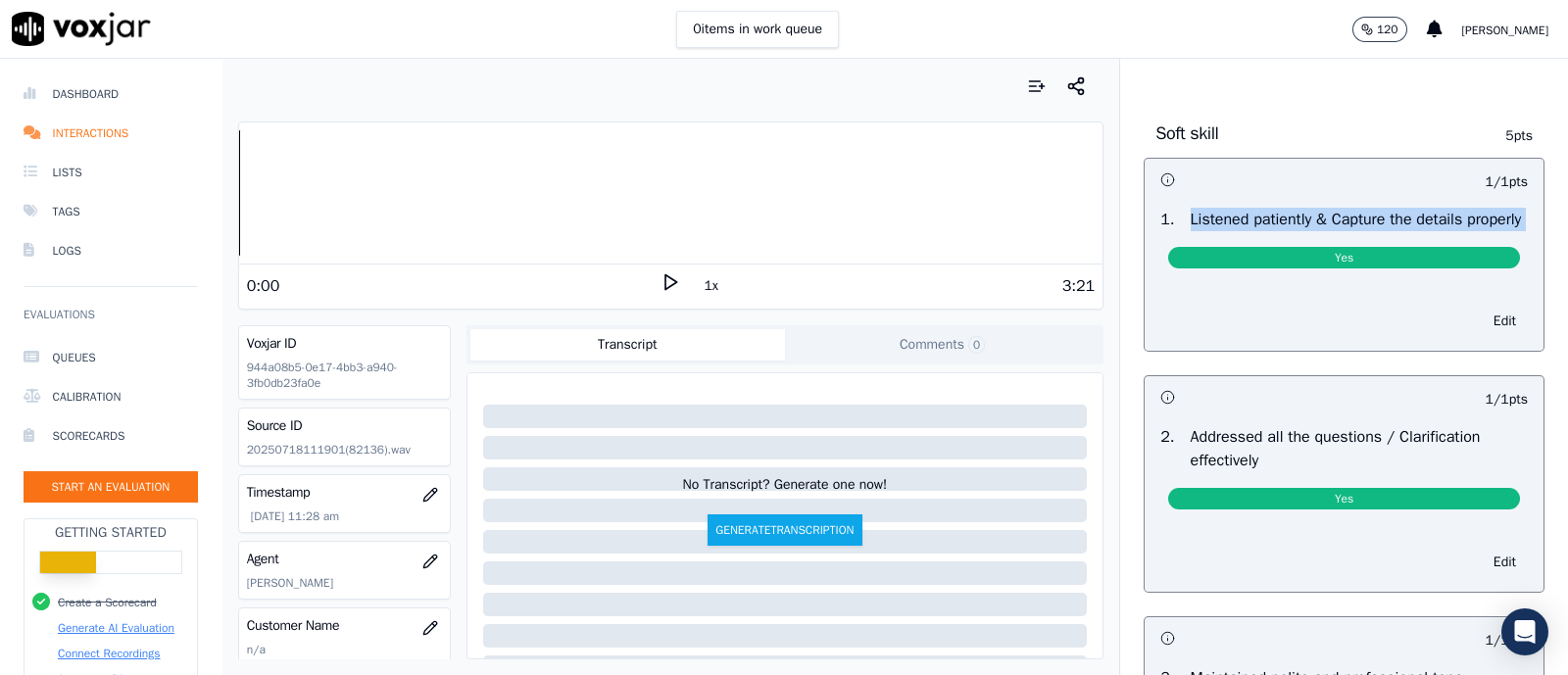click on "Listened patiently & Capture the details properly" at bounding box center [1356, 219] 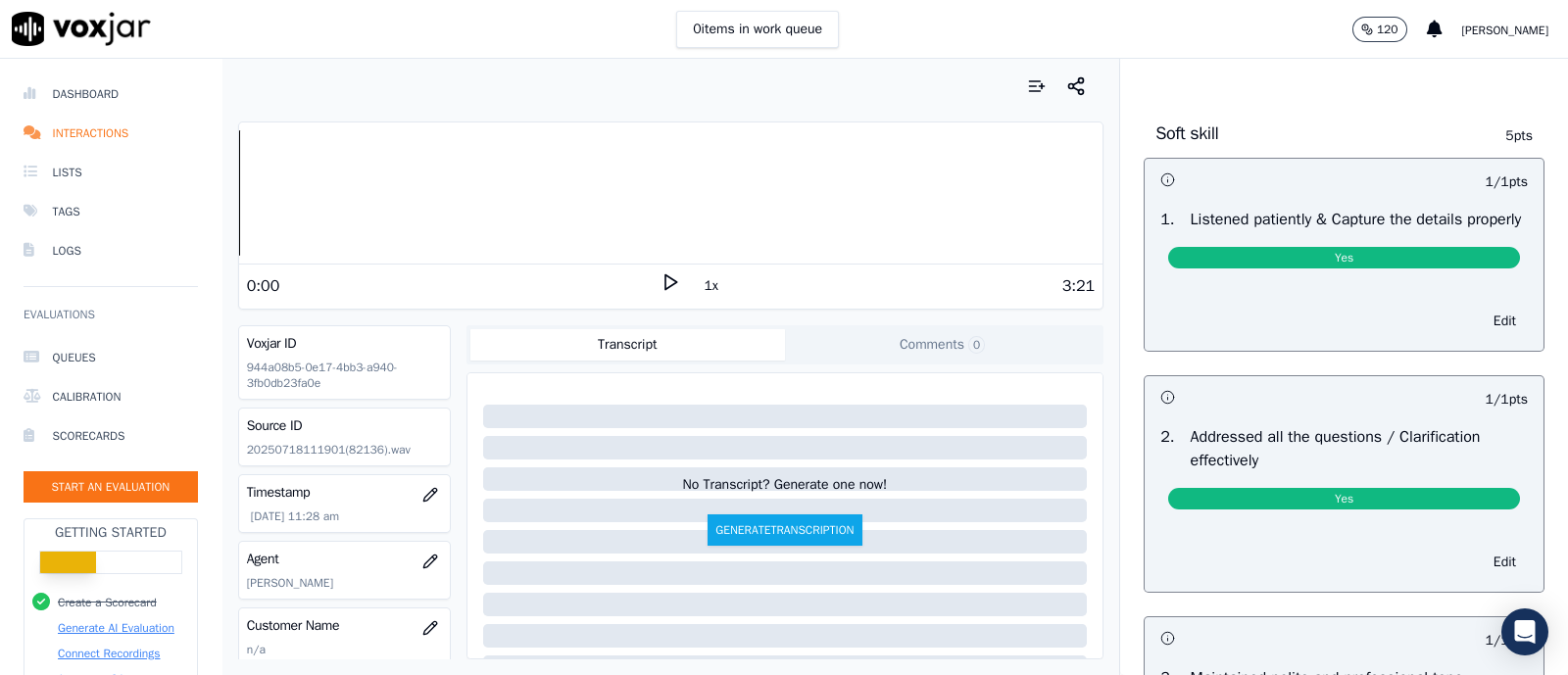 click on "Soft skill" at bounding box center [1312, 133] 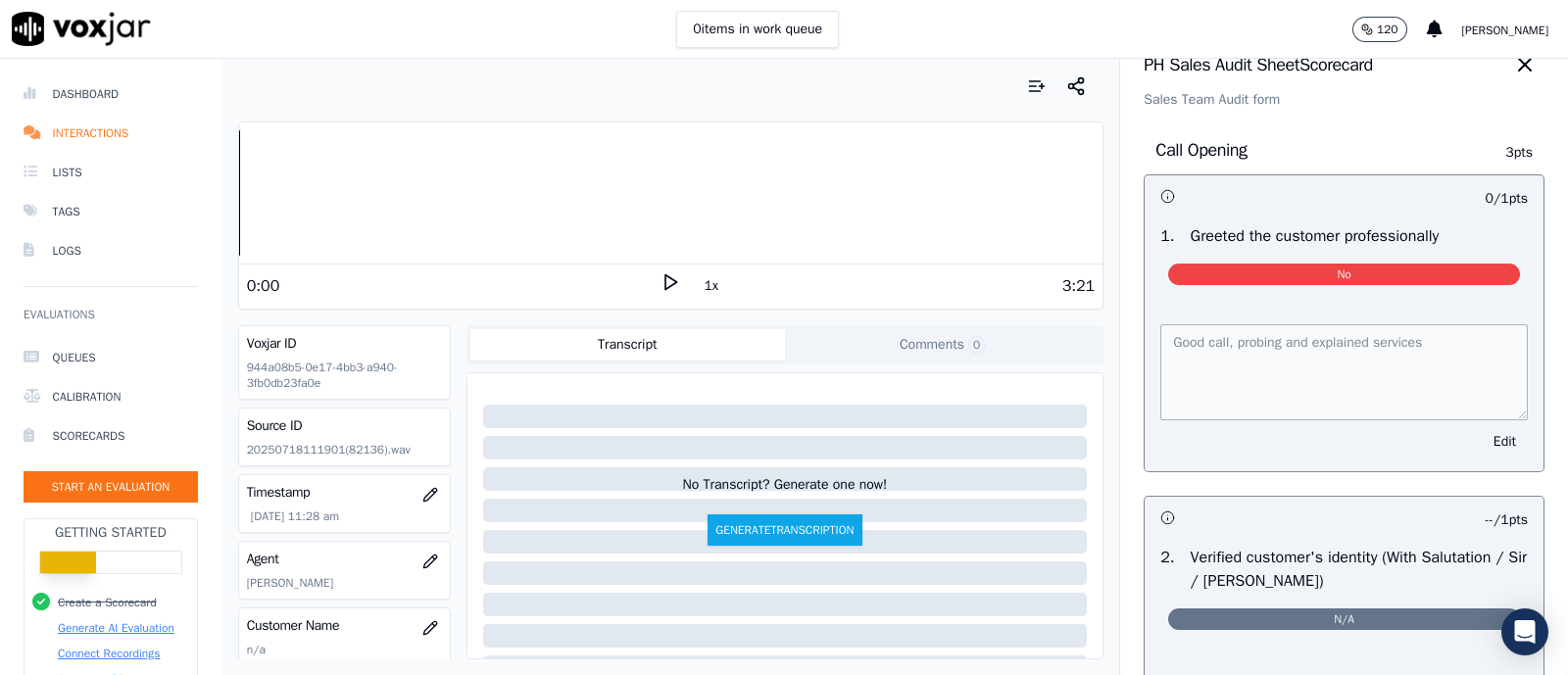 scroll, scrollTop: 0, scrollLeft: 0, axis: both 